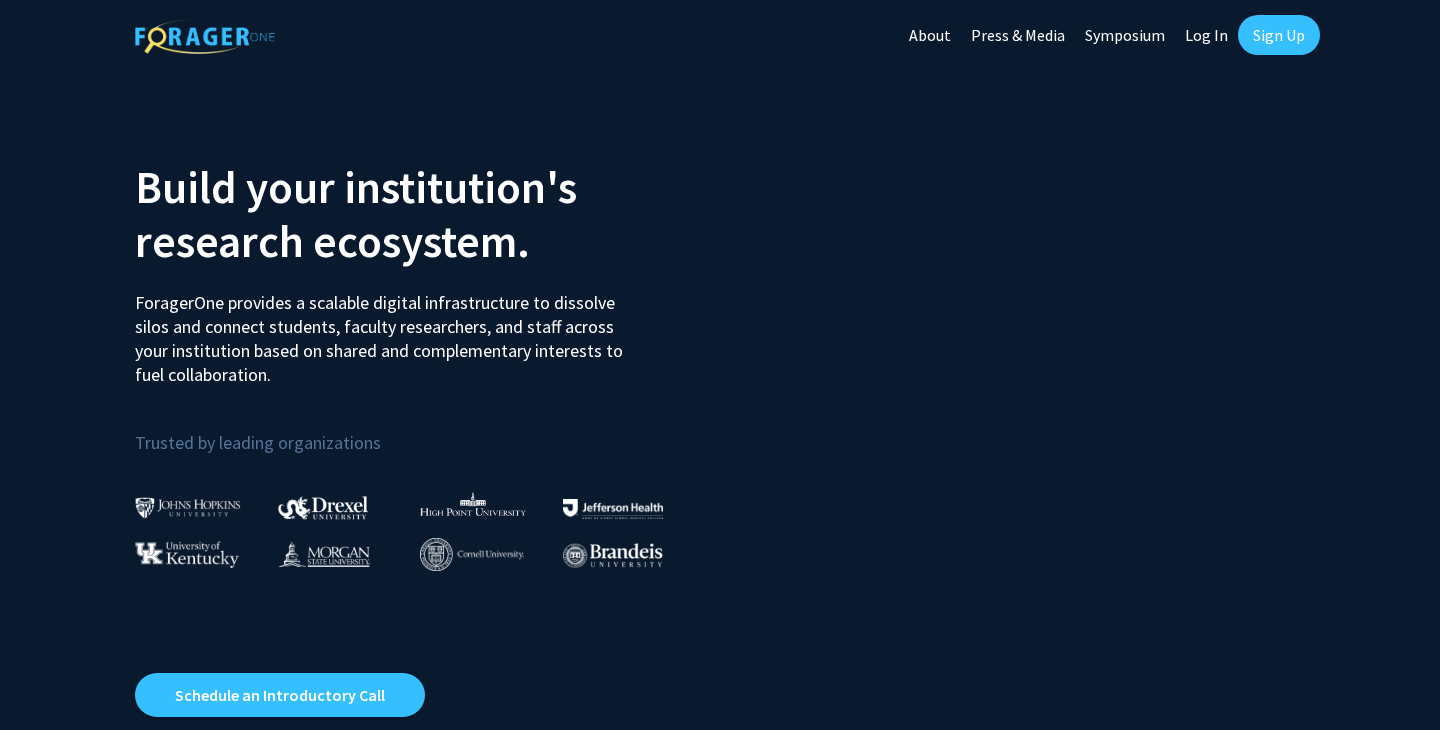 scroll, scrollTop: 0, scrollLeft: 0, axis: both 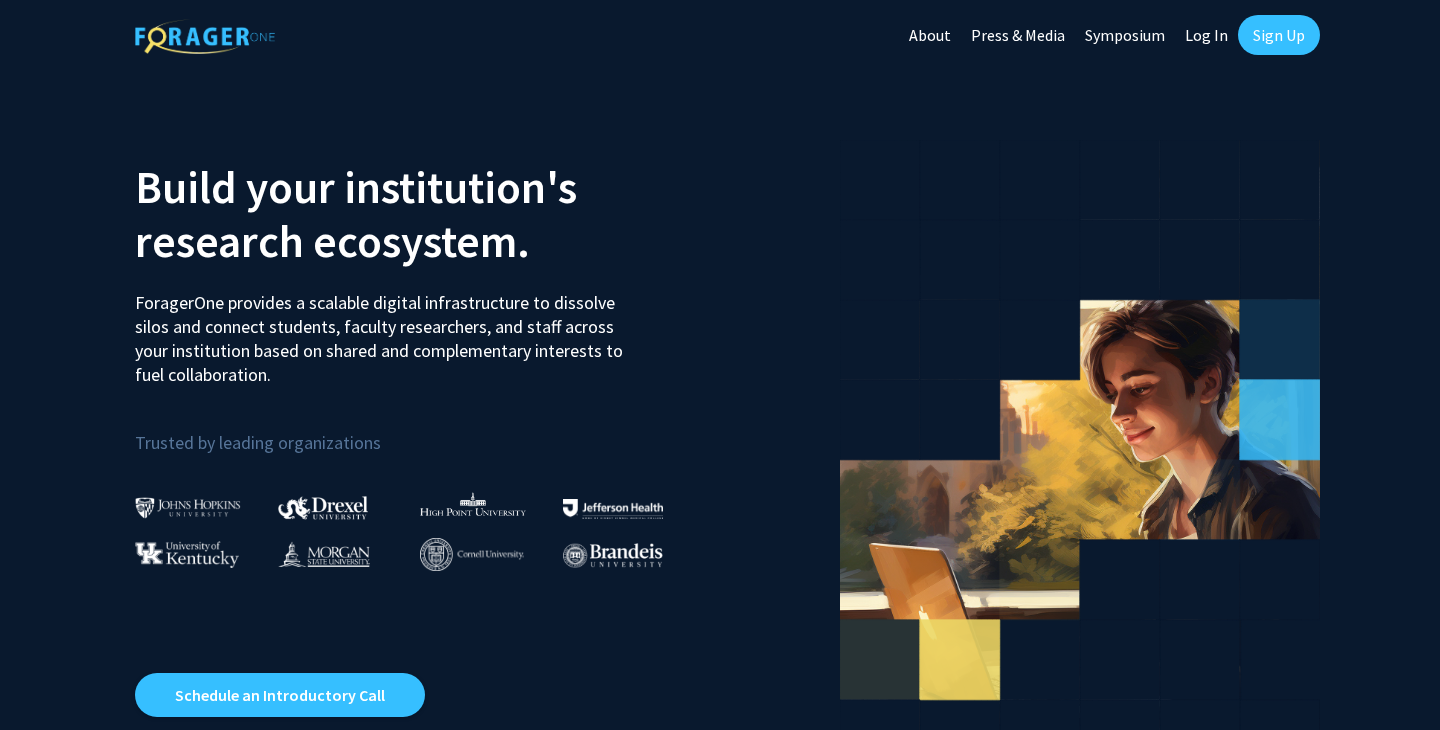 click on "Log In" 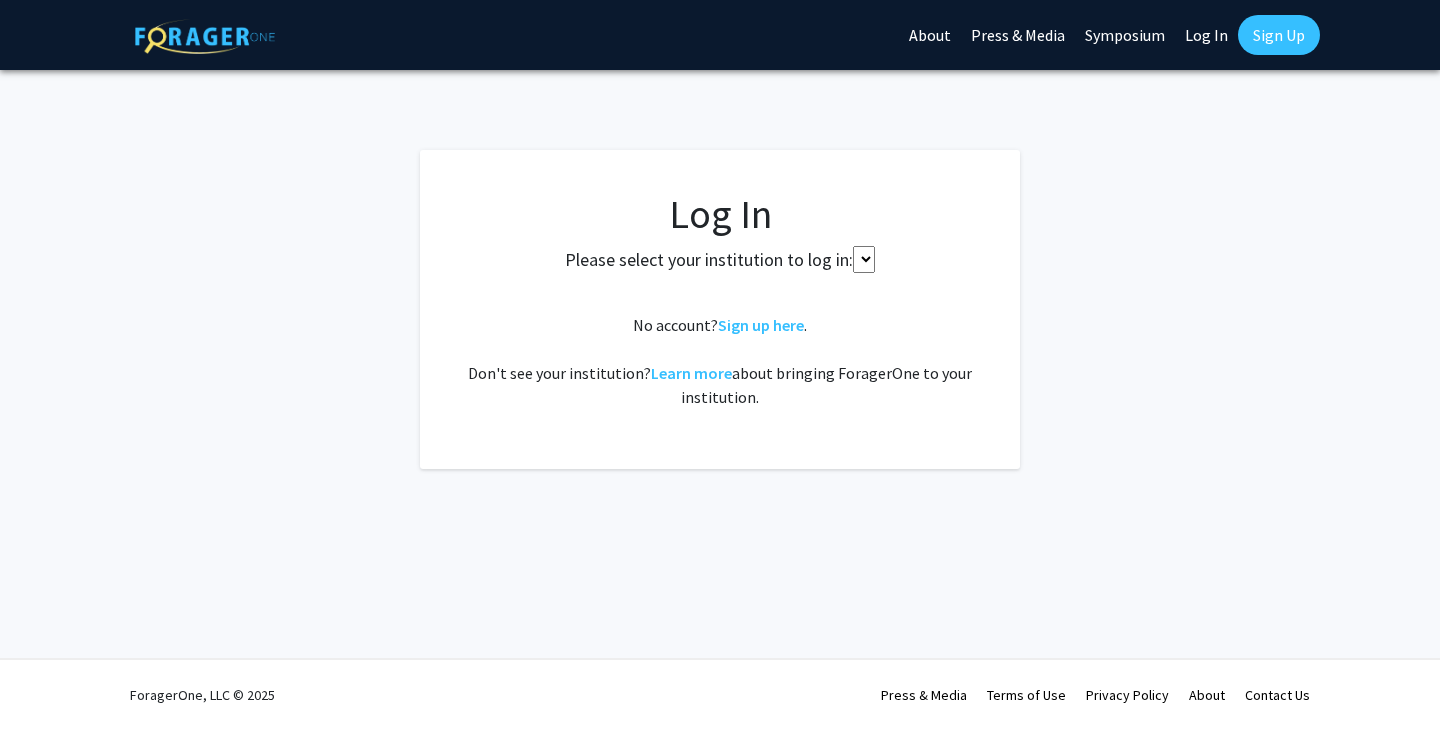 select 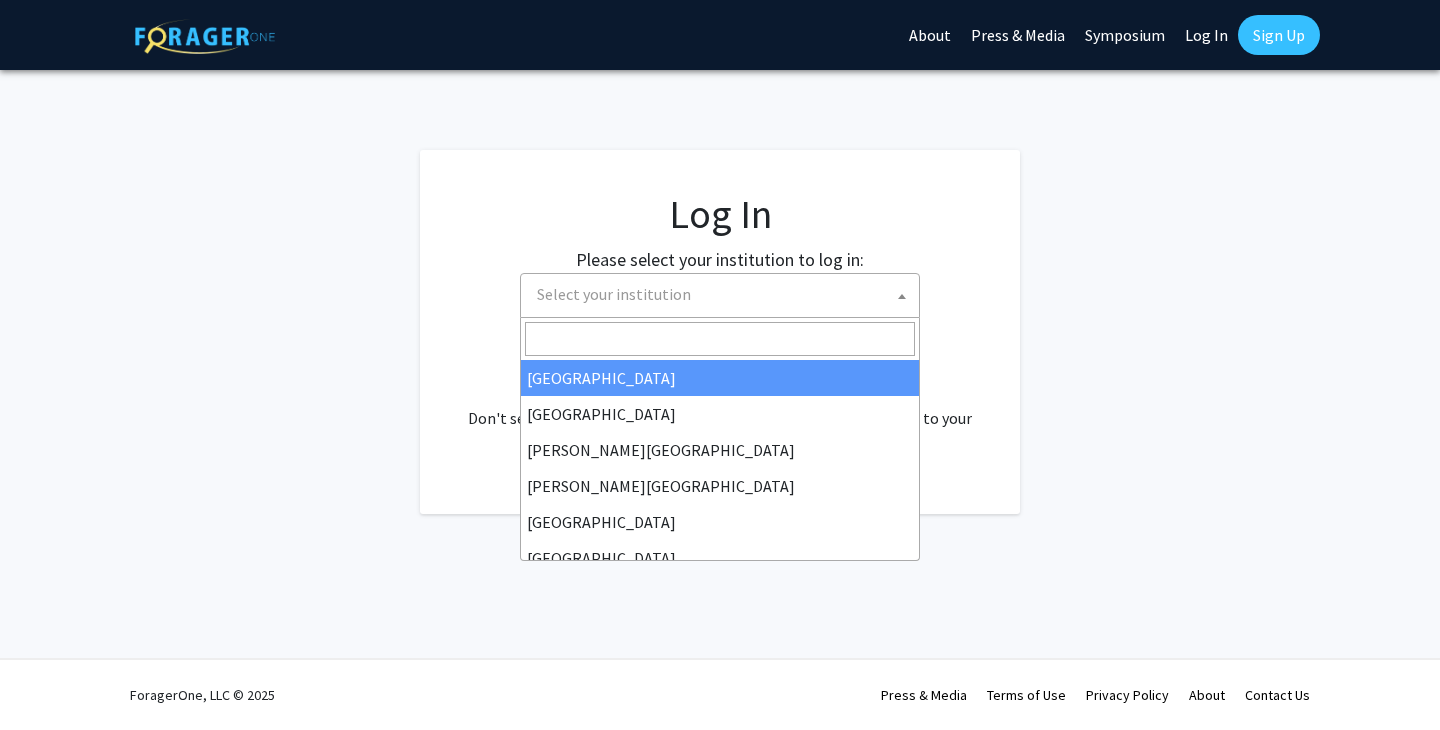 click on "Select your institution" at bounding box center [724, 294] 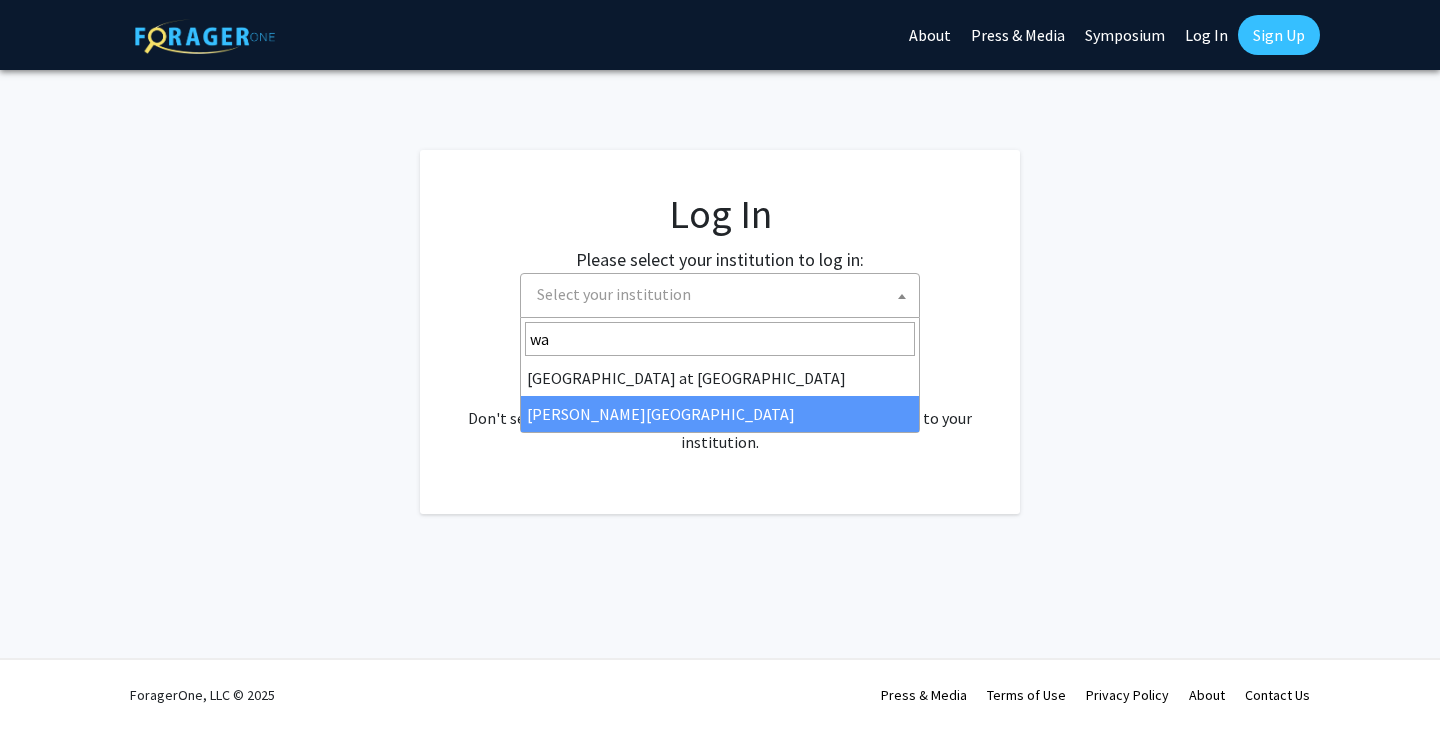type on "wa" 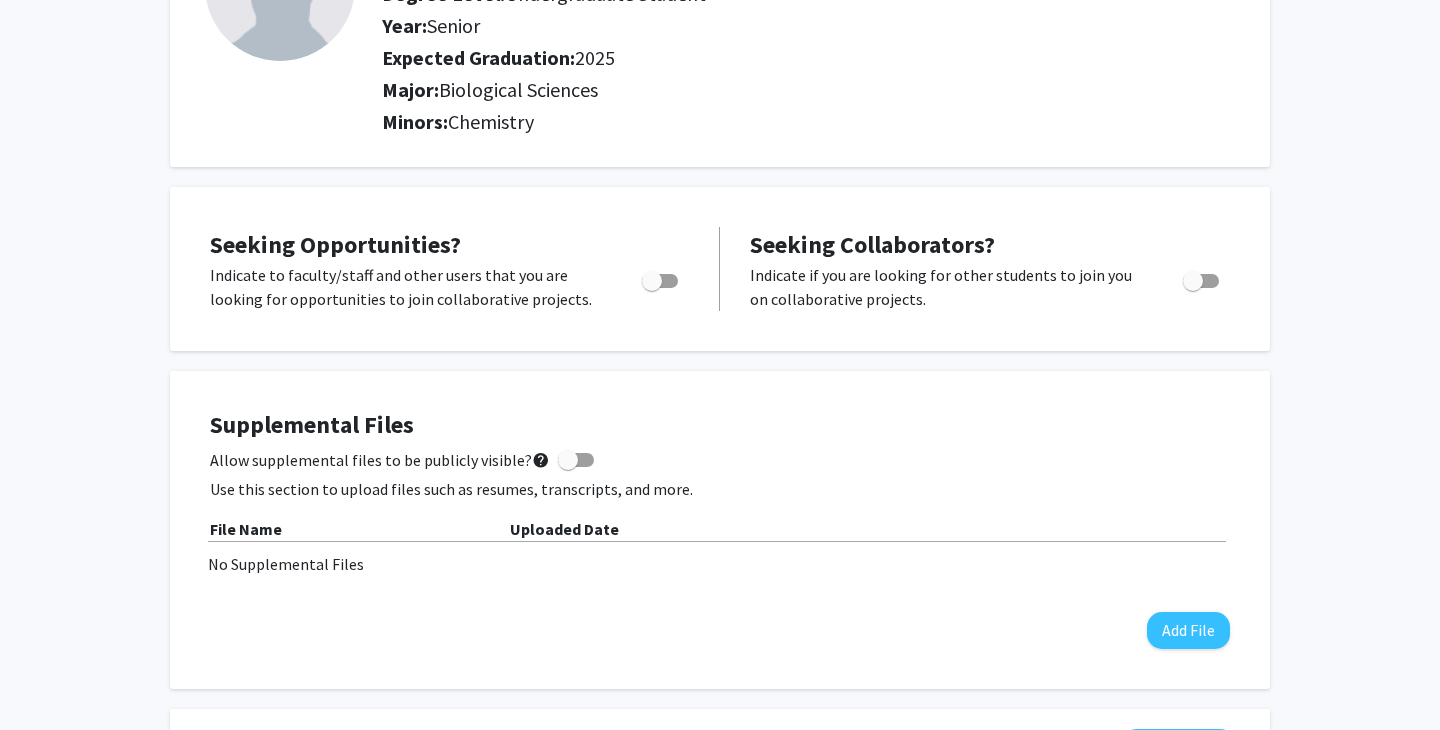 scroll, scrollTop: 0, scrollLeft: 0, axis: both 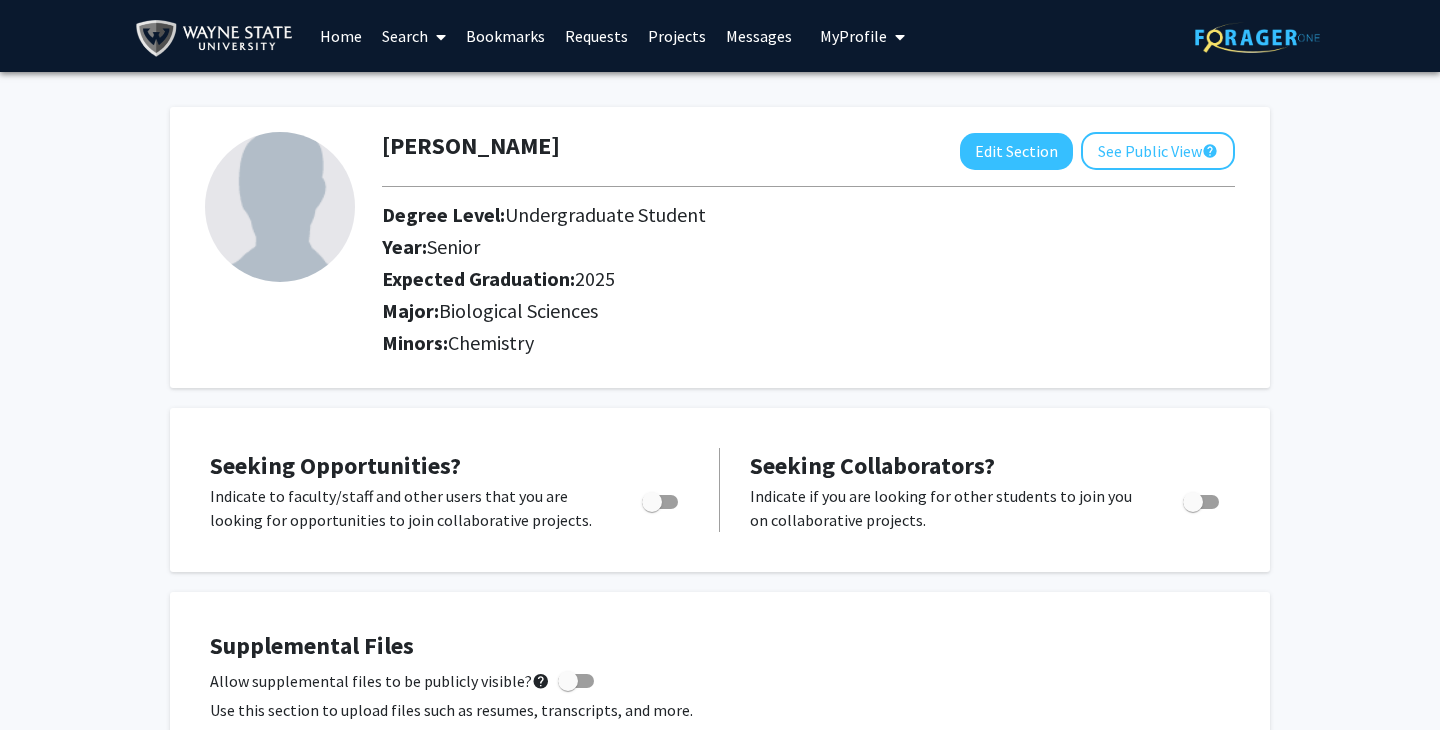 click on "Search" at bounding box center (414, 36) 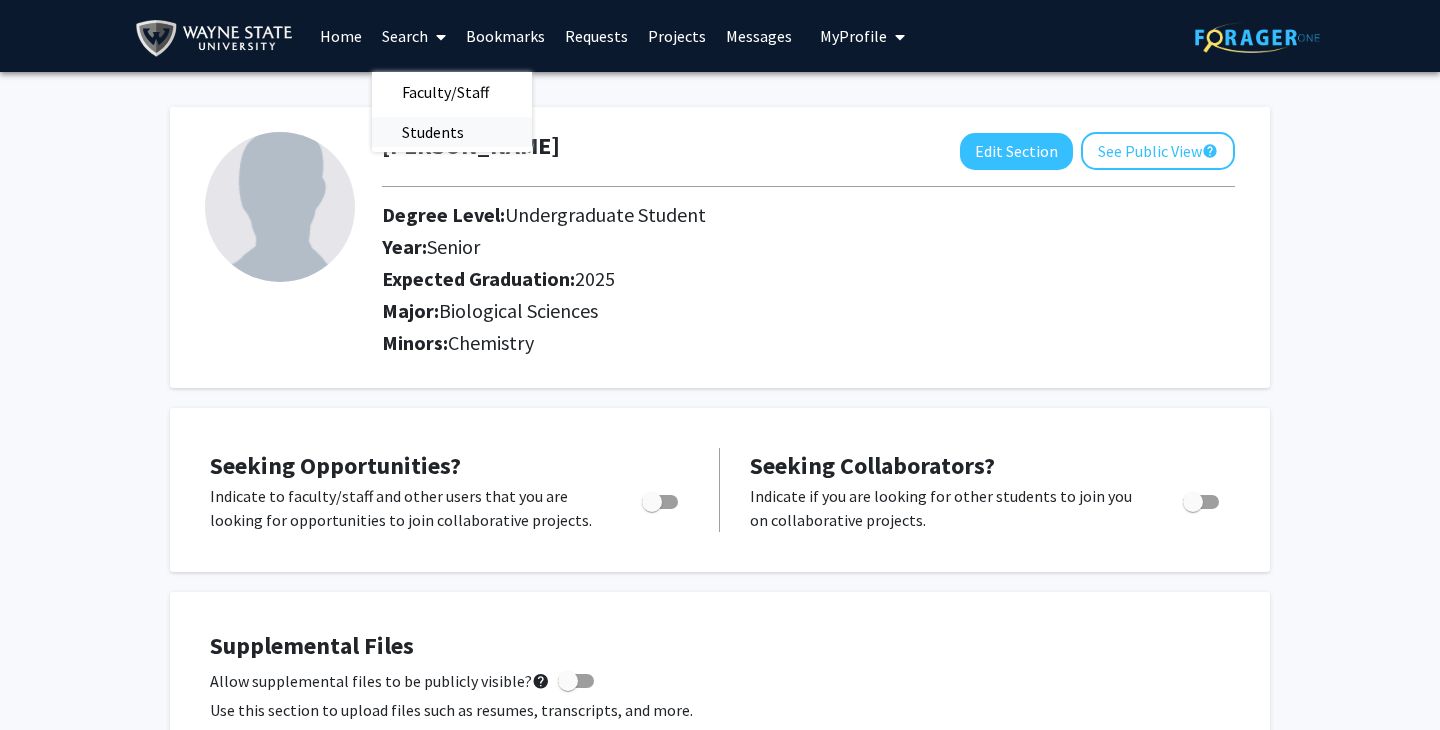 click on "Students" at bounding box center (433, 132) 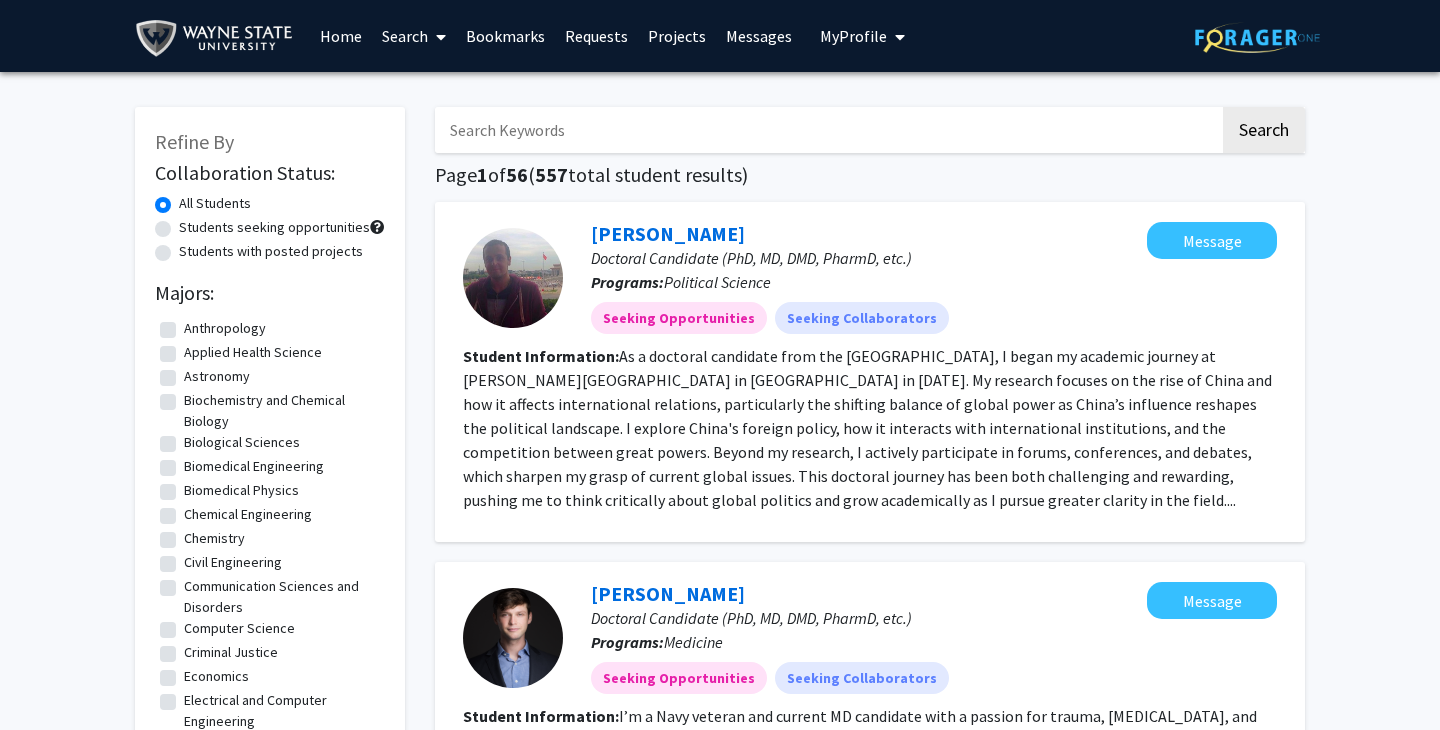 click at bounding box center (827, 130) 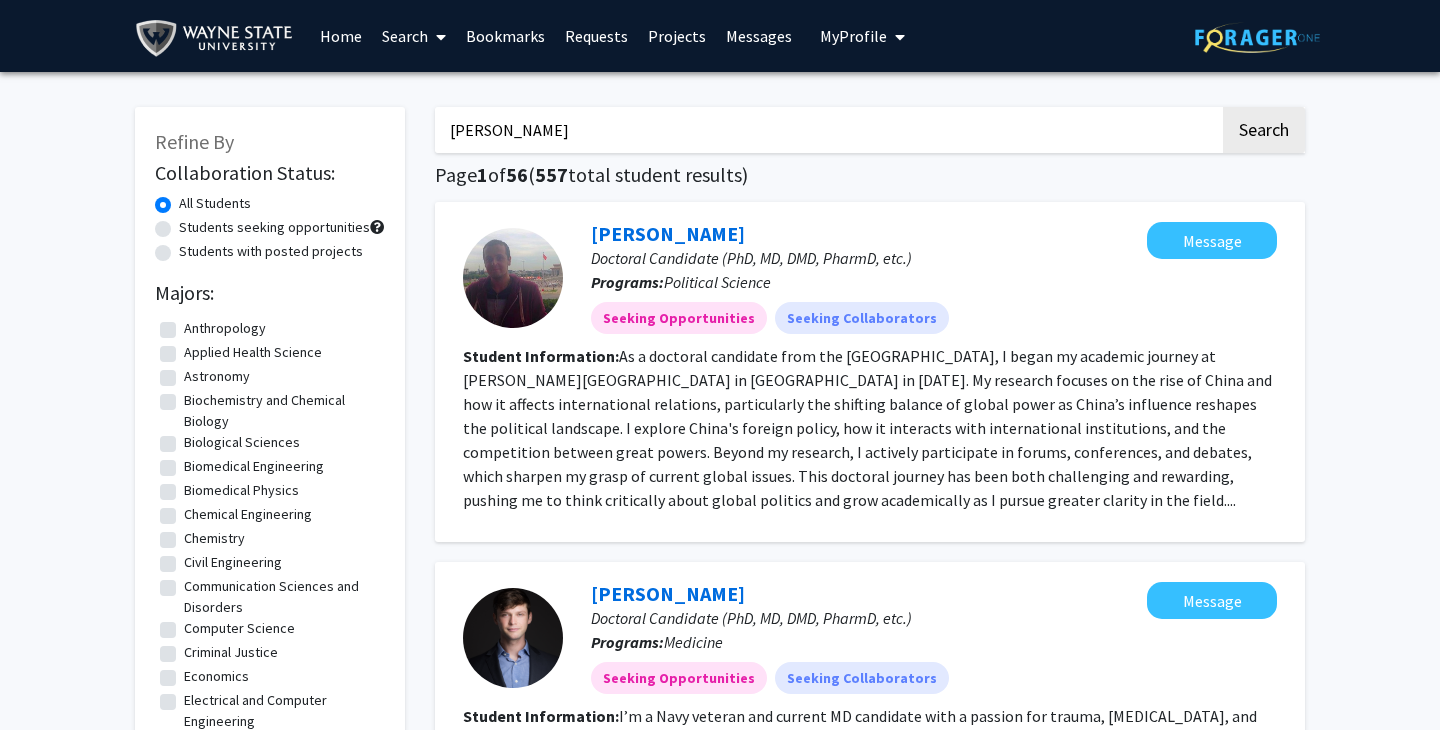 type on "[PERSON_NAME]" 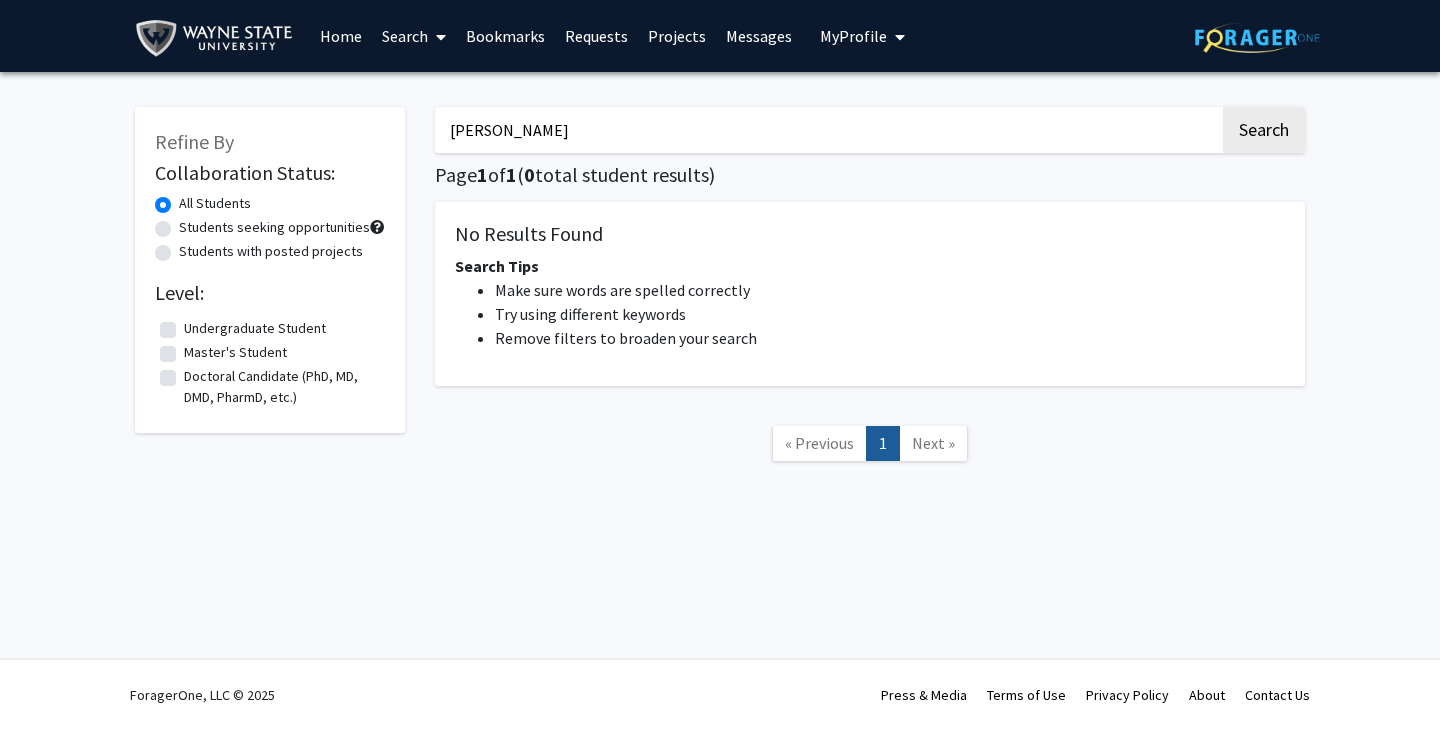 click on "[PERSON_NAME]" at bounding box center [827, 130] 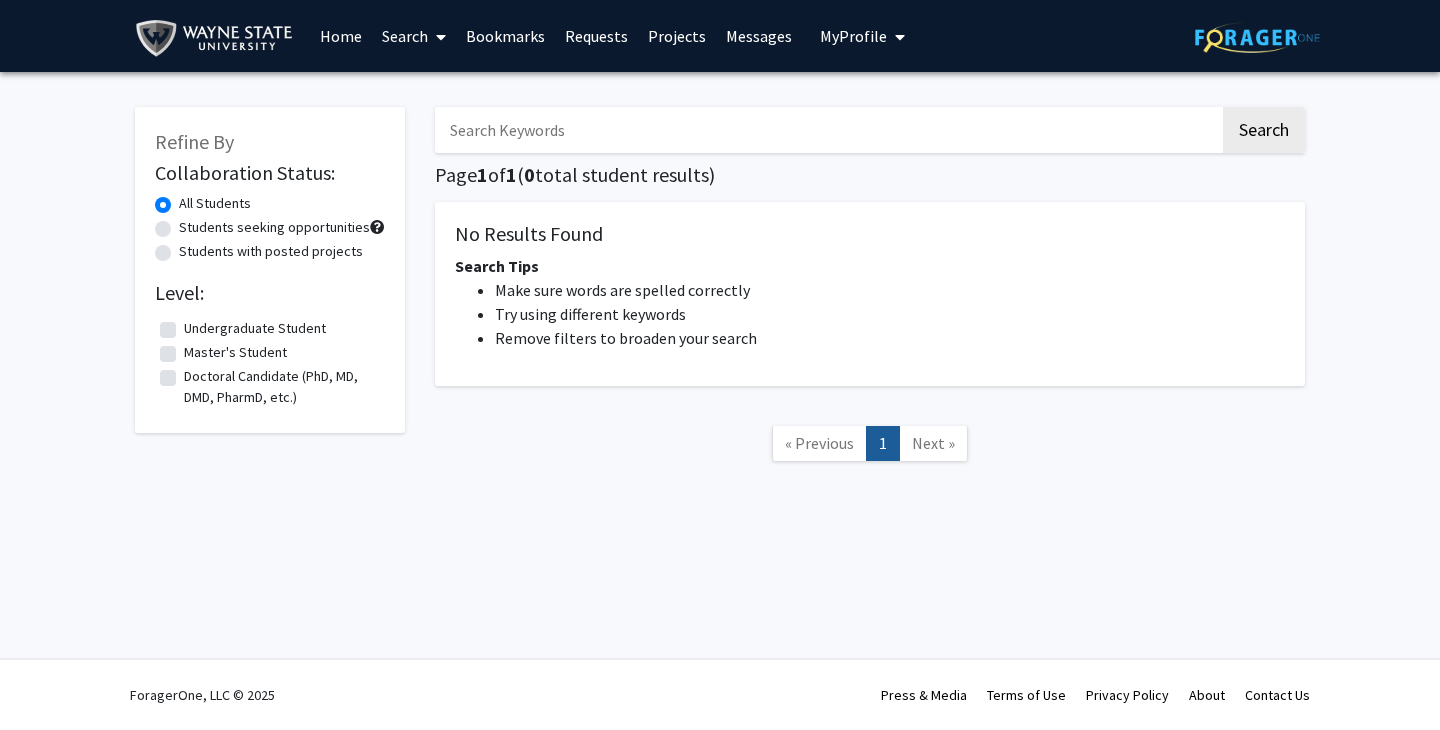 type 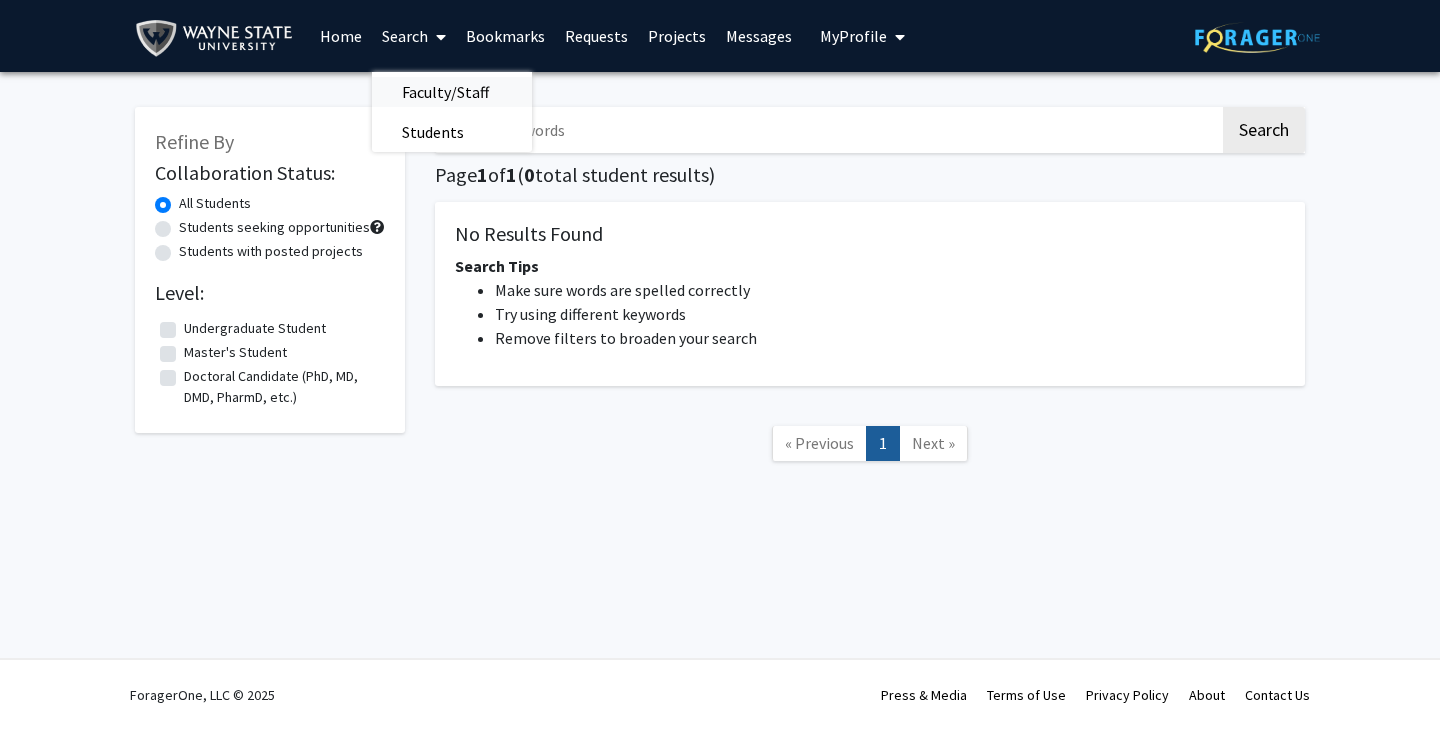 click on "Faculty/Staff" at bounding box center (445, 92) 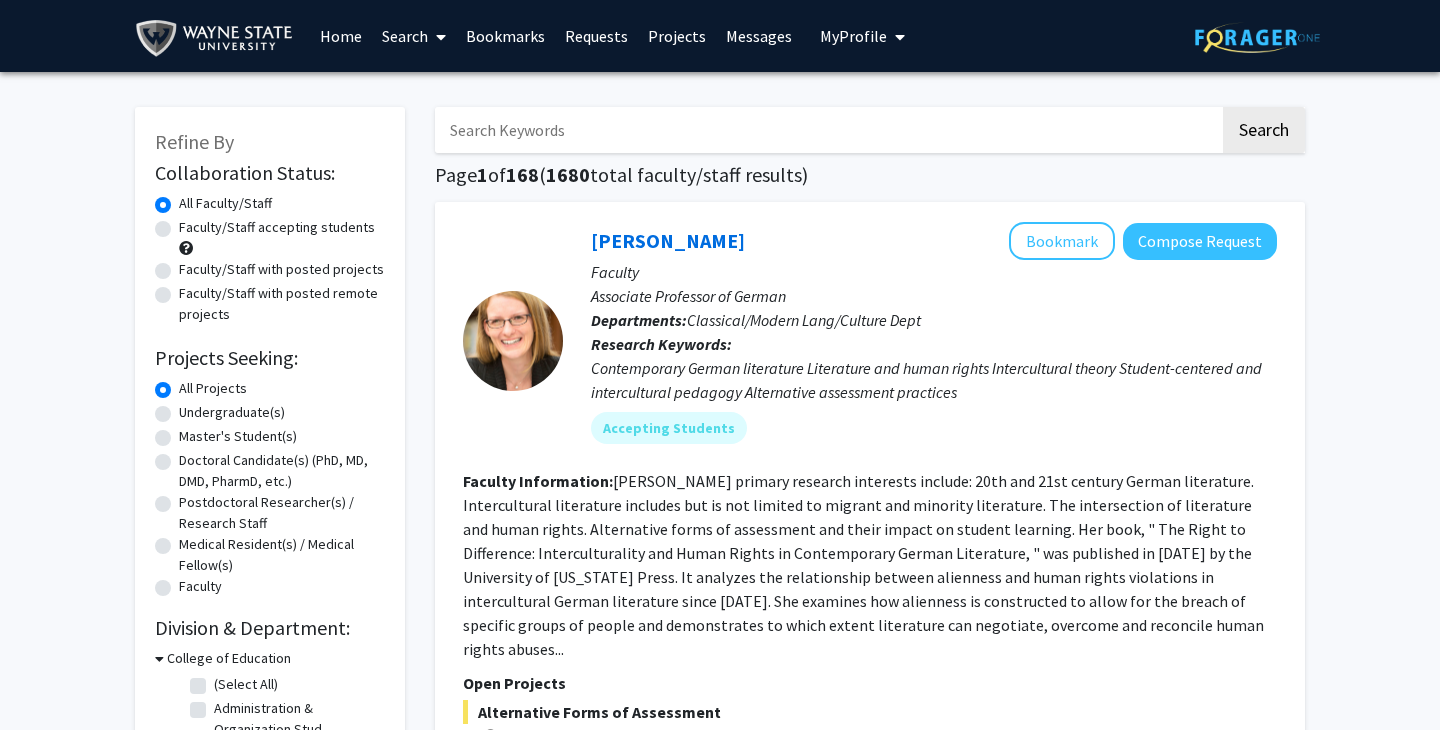 click at bounding box center [827, 130] 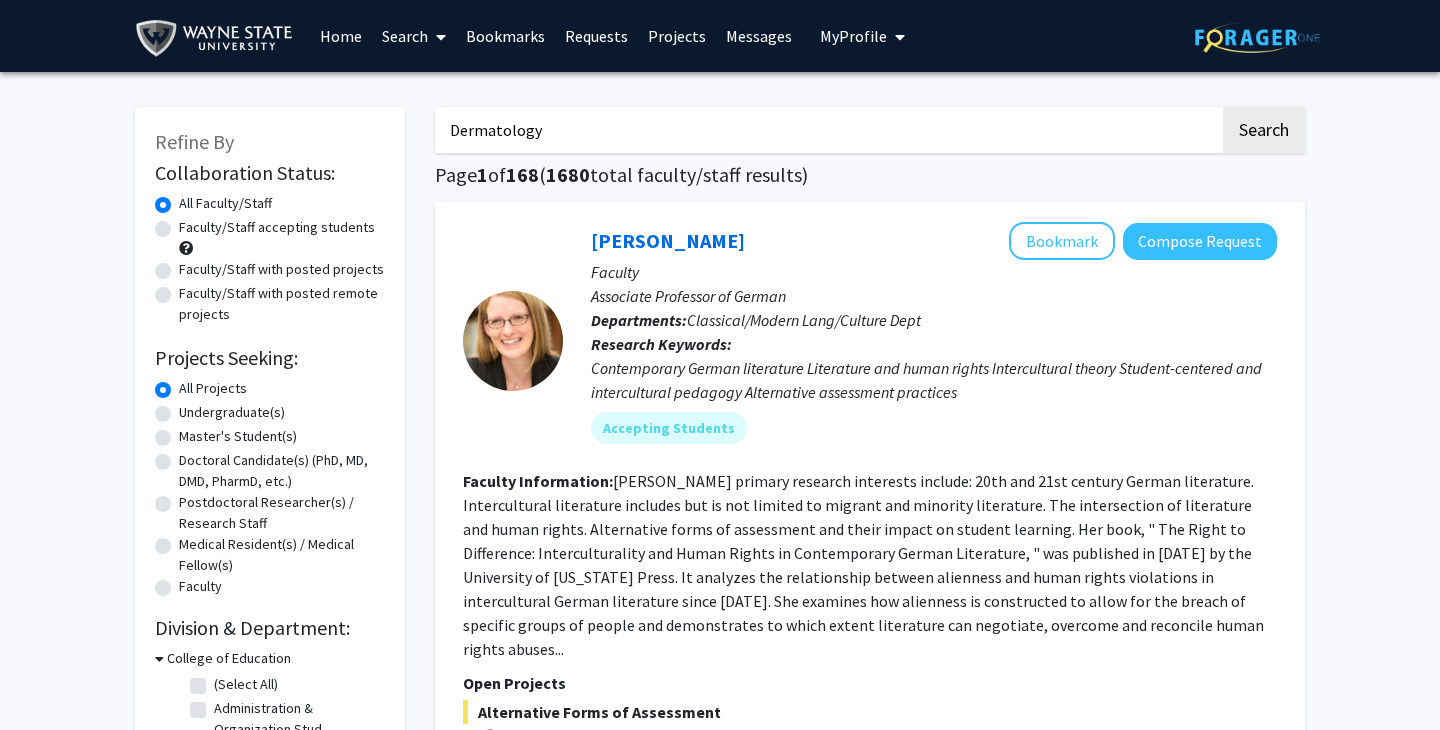 type on "Dermatology" 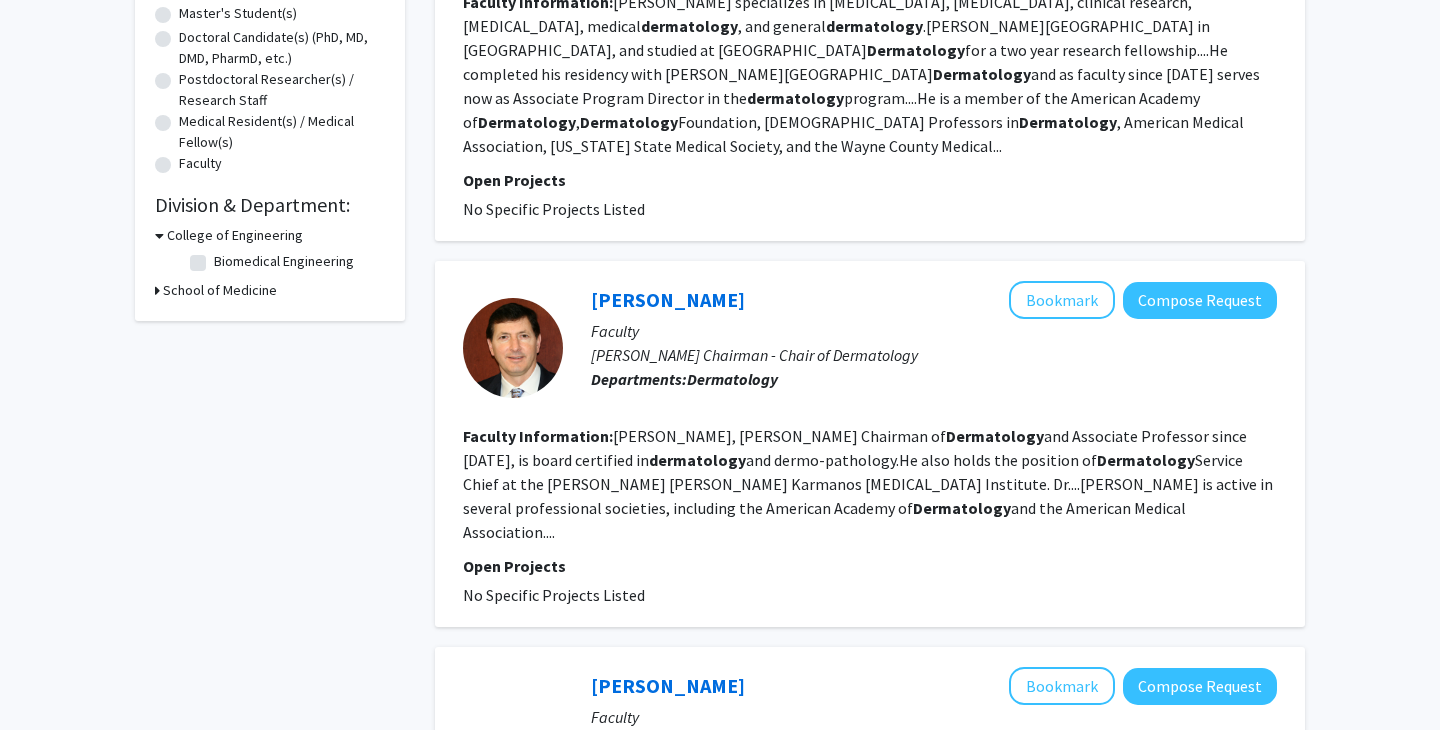 scroll, scrollTop: 0, scrollLeft: 0, axis: both 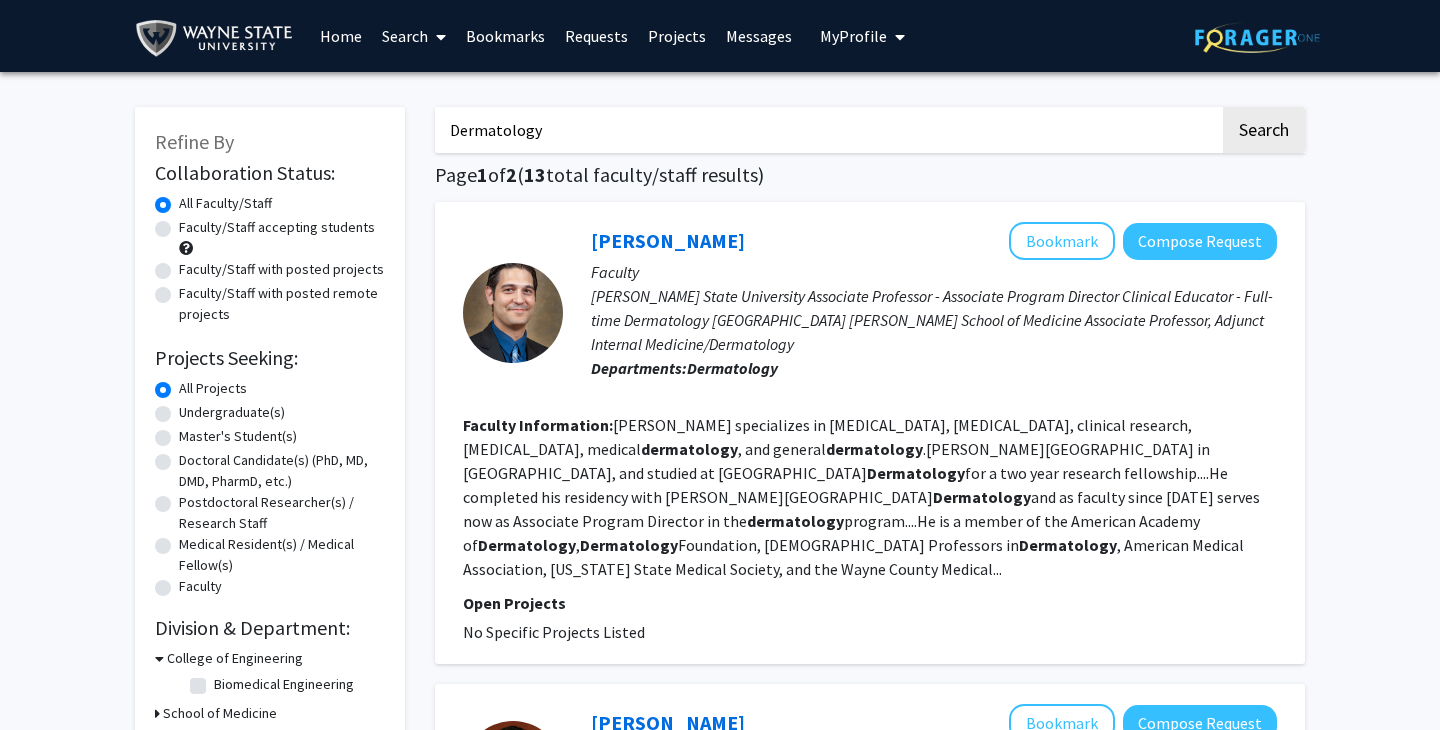 click on "Dermatology" at bounding box center (827, 130) 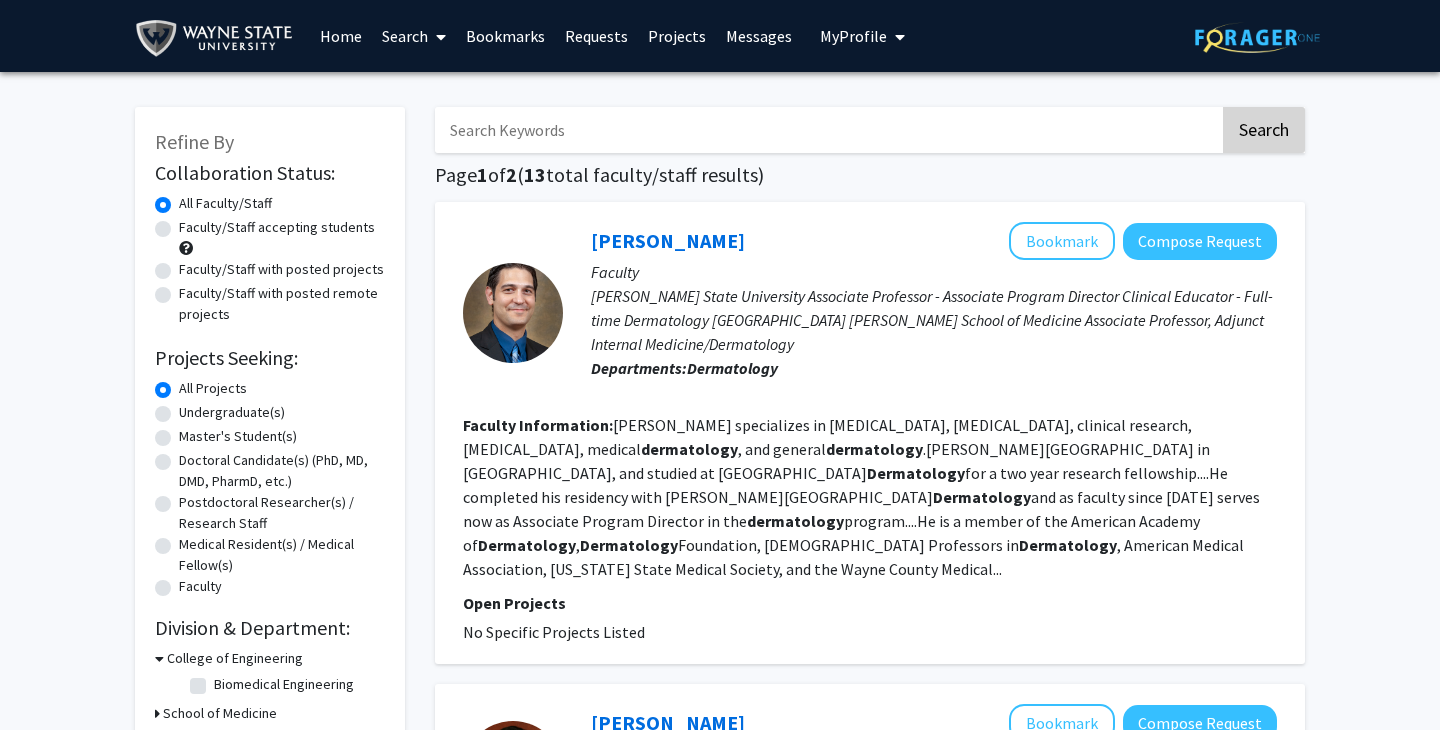 type 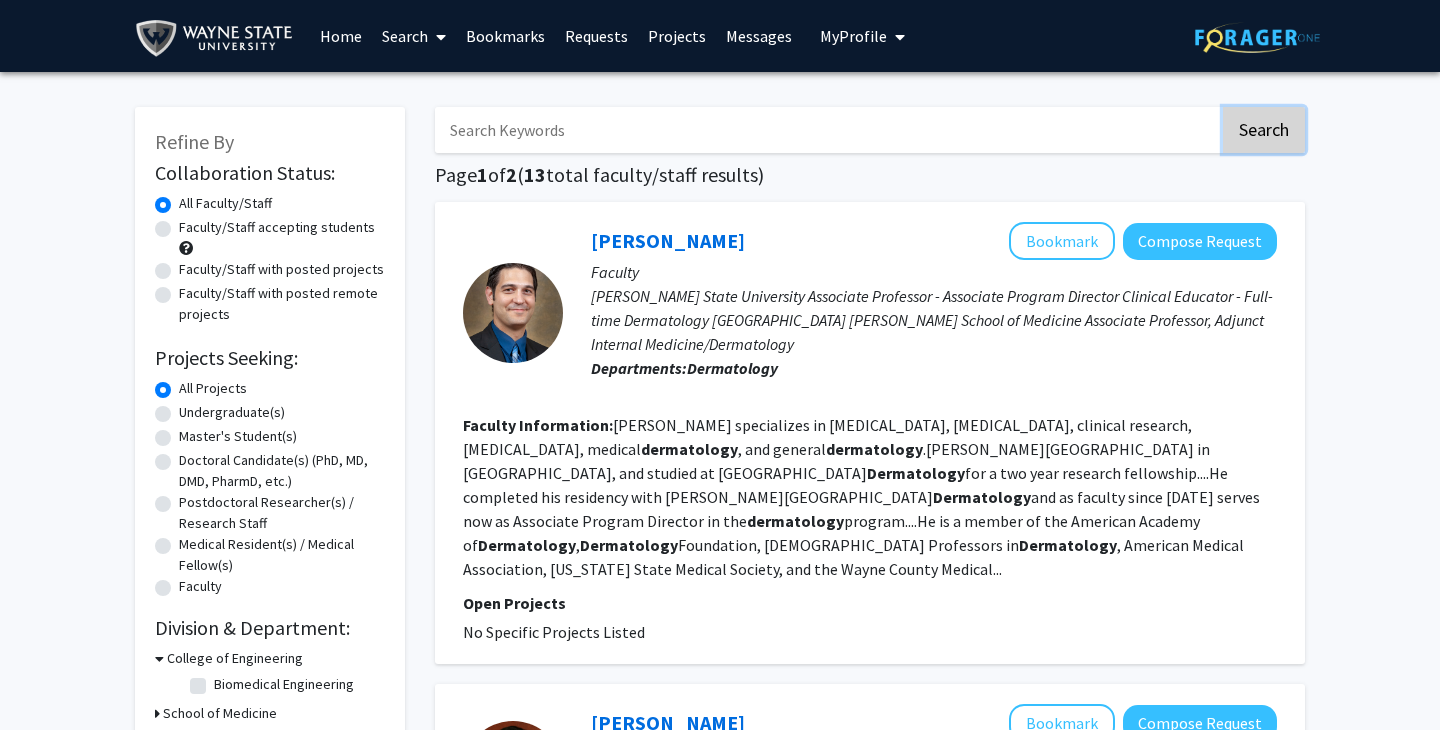 click on "Search" 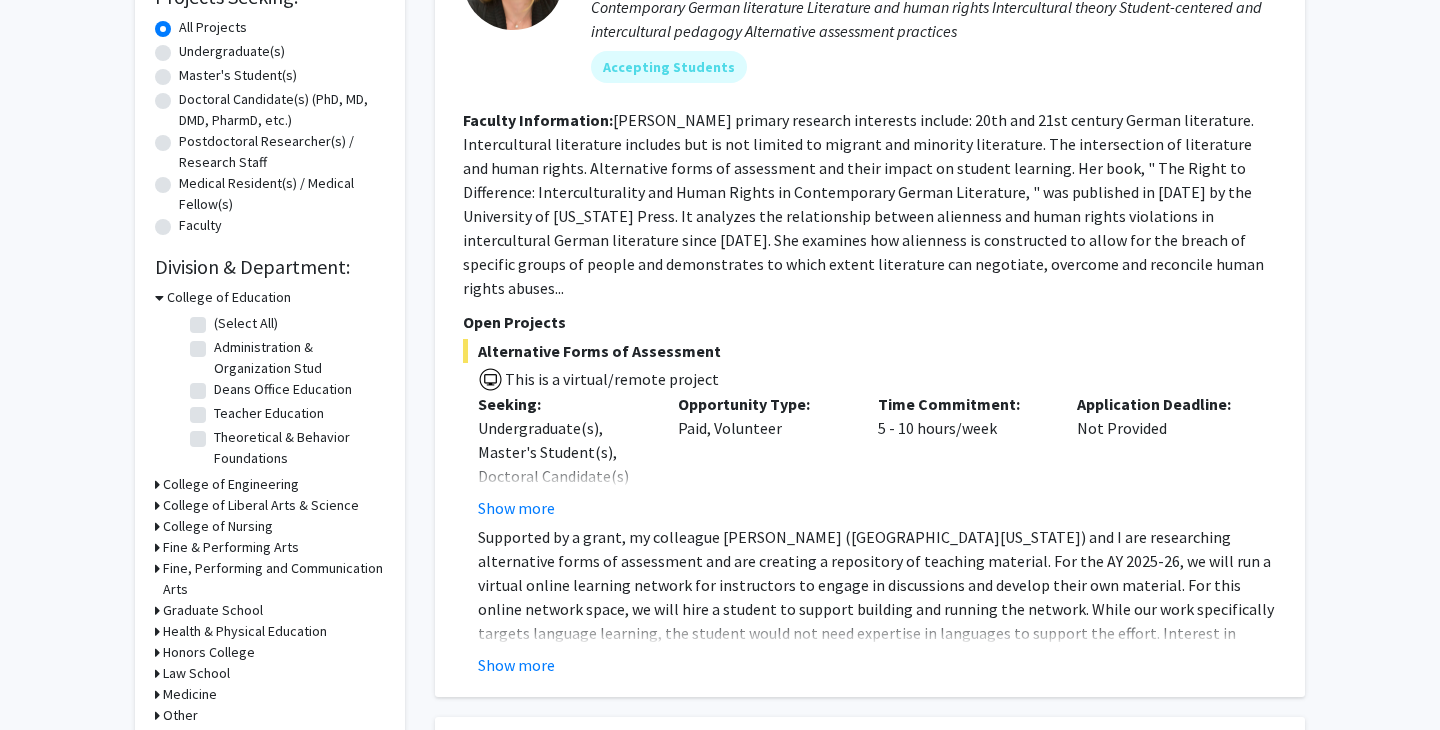 scroll, scrollTop: 377, scrollLeft: 0, axis: vertical 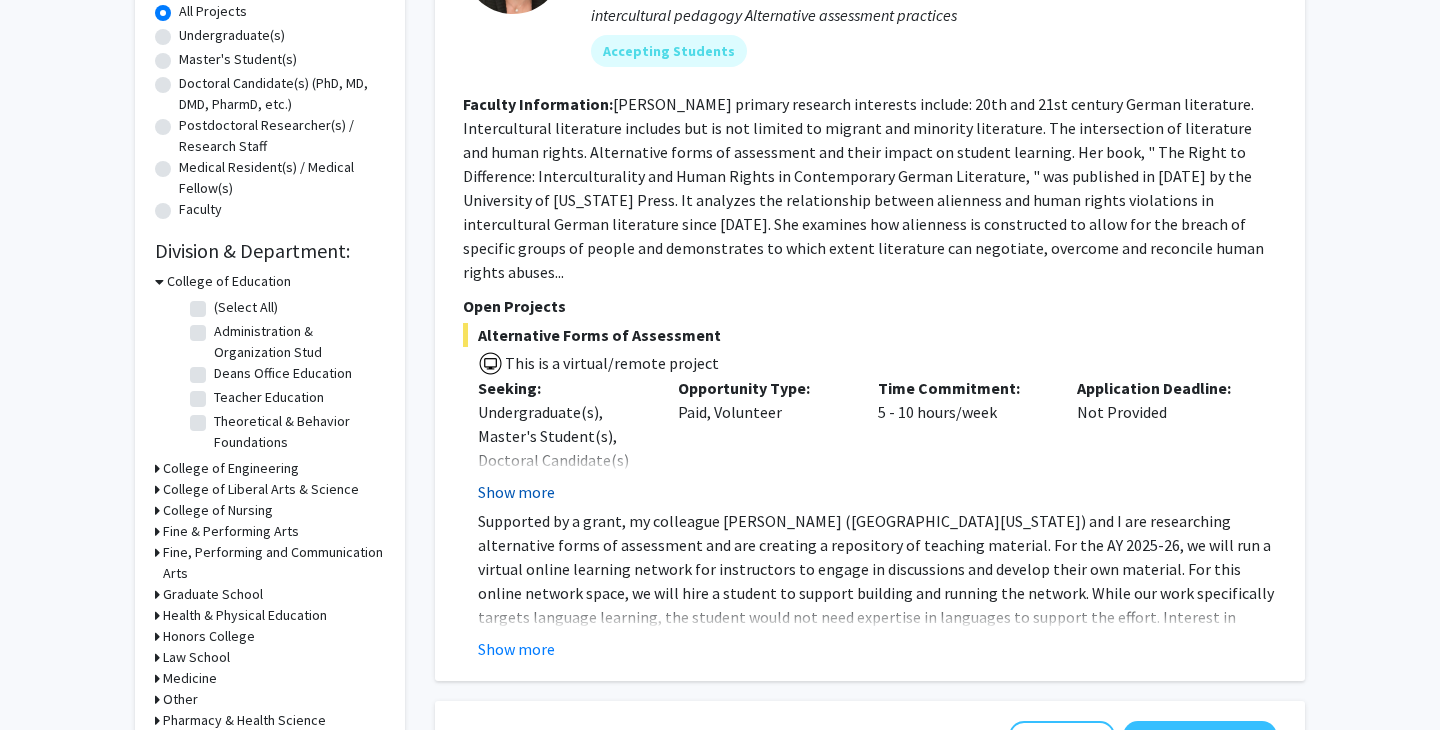 click on "Show more" 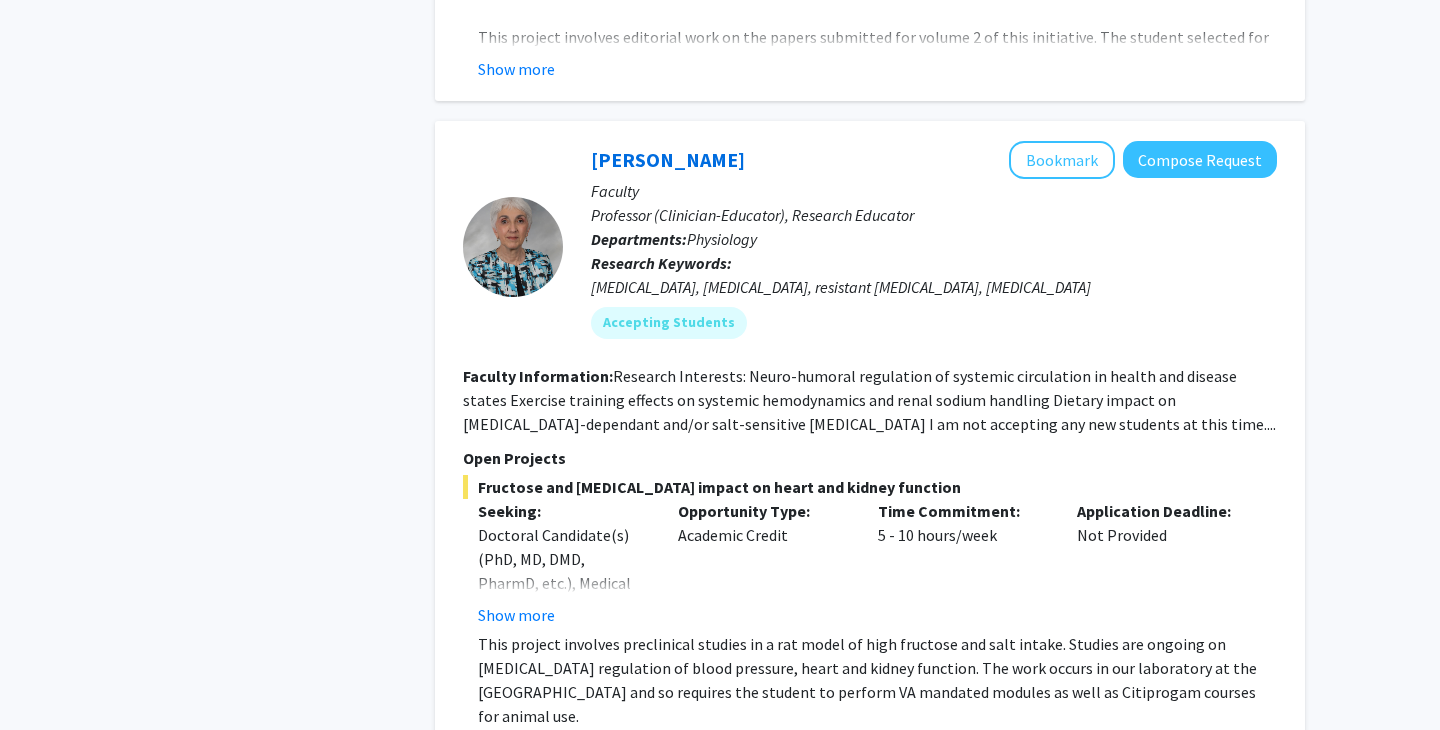 scroll, scrollTop: 2008, scrollLeft: 0, axis: vertical 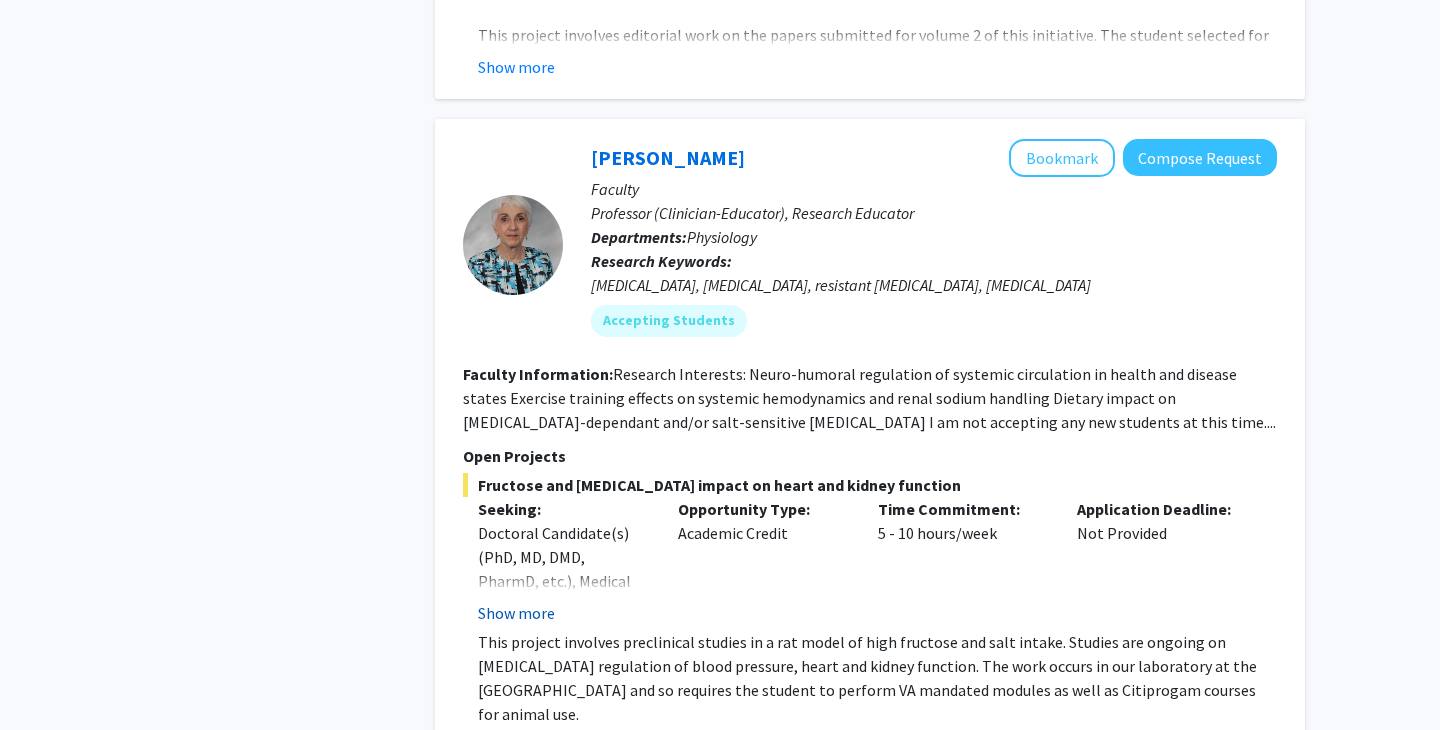 click on "Show more" 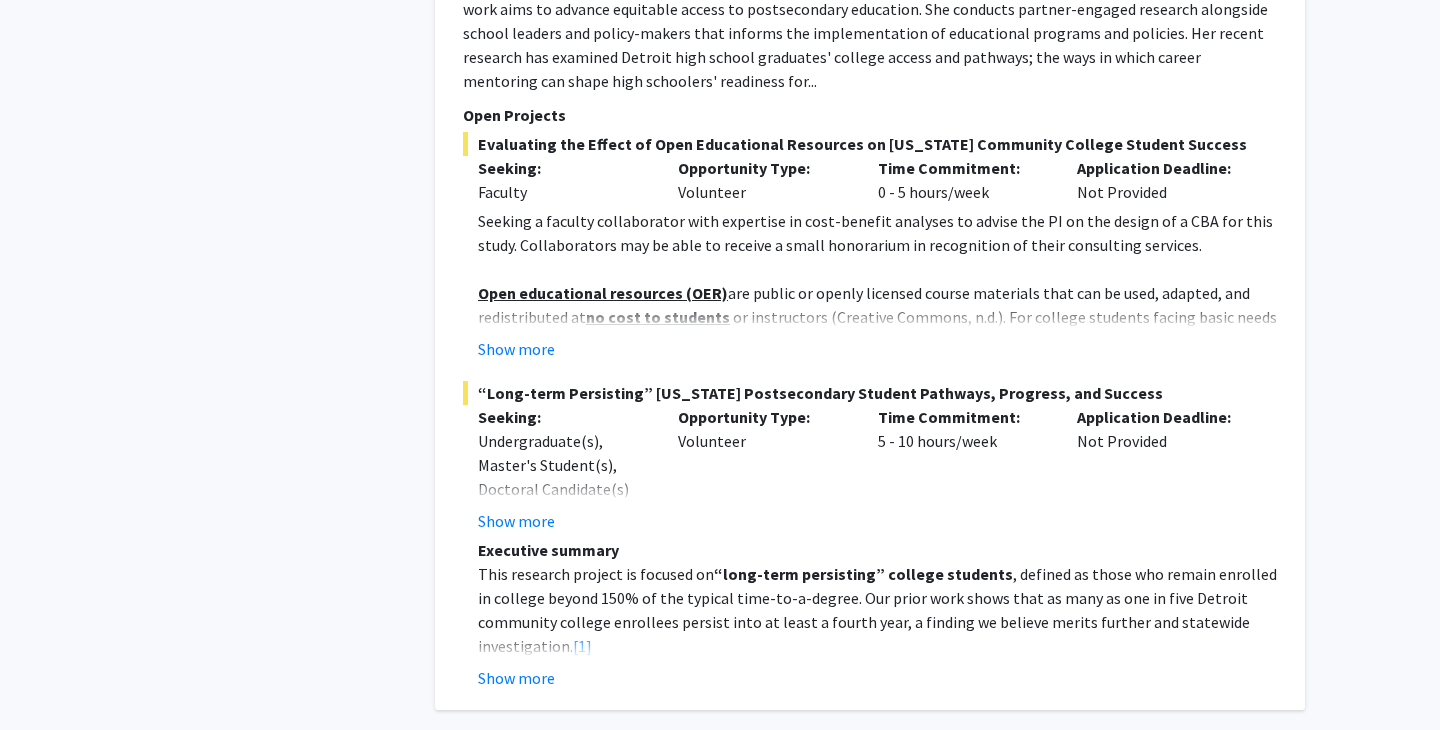 scroll, scrollTop: 9702, scrollLeft: 0, axis: vertical 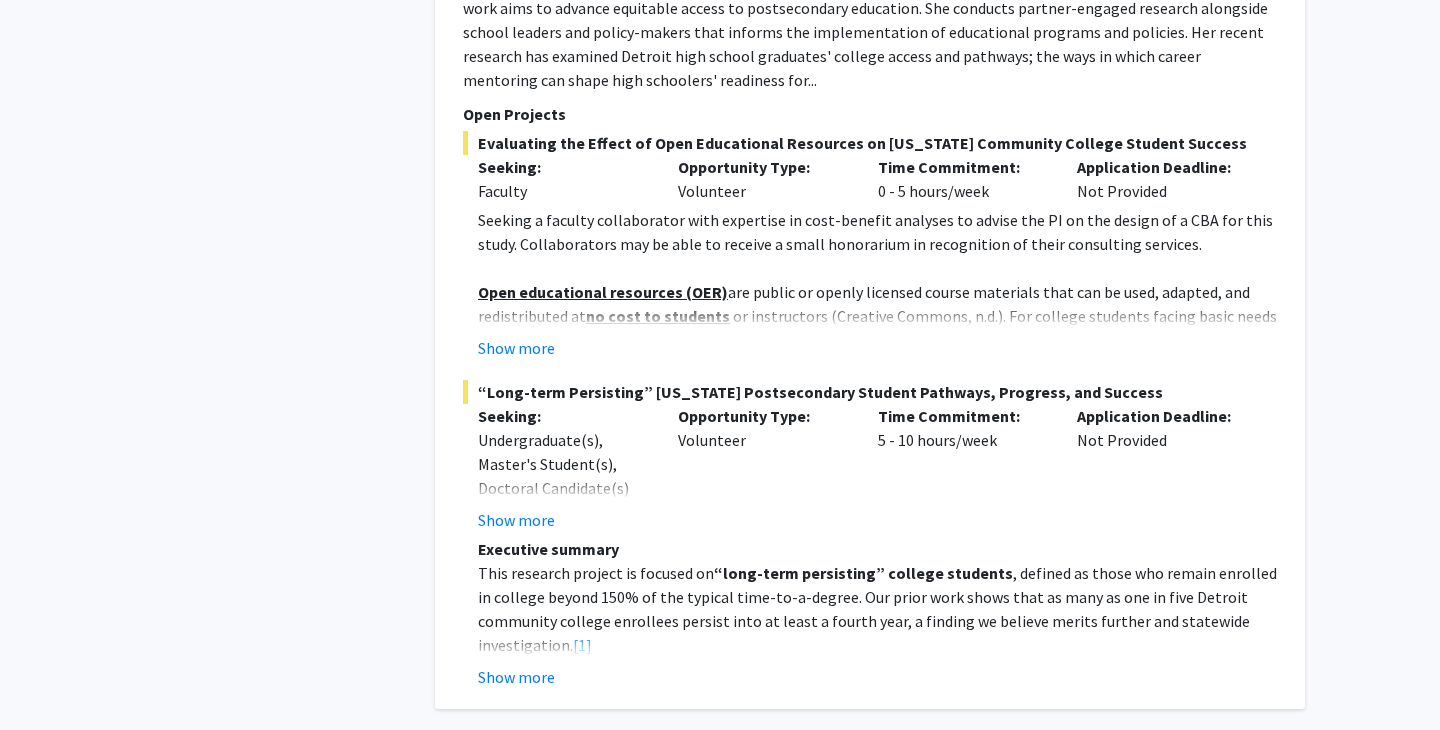 click on "2" 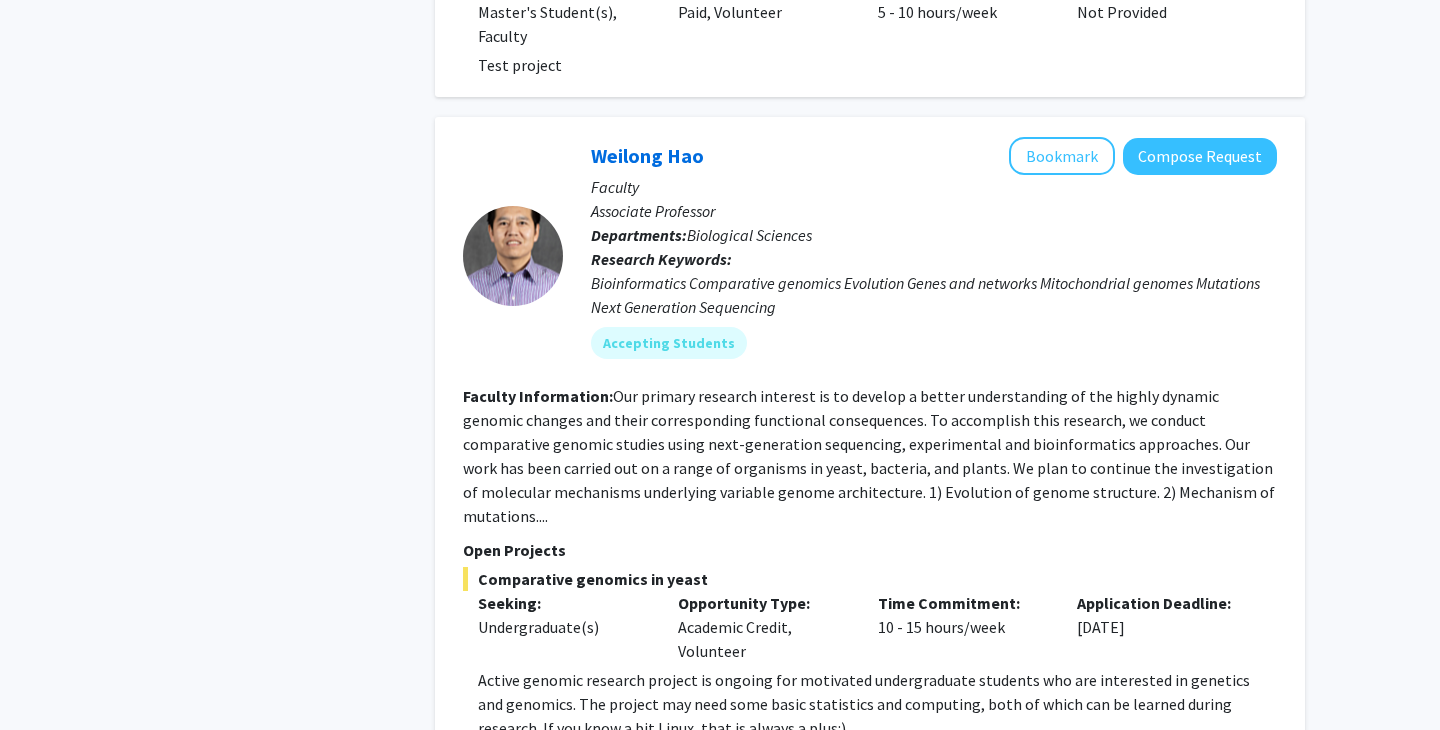 scroll, scrollTop: 5193, scrollLeft: 0, axis: vertical 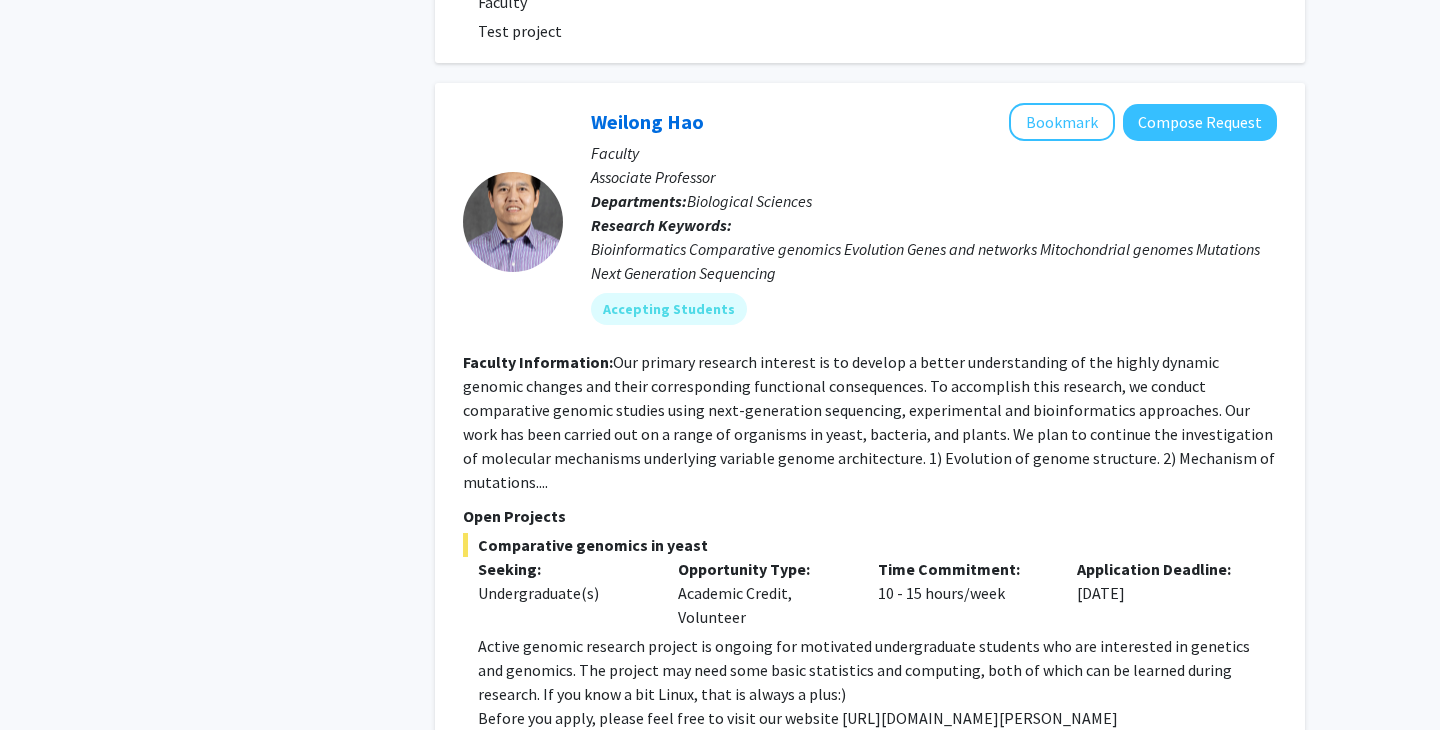 click on "Show more" 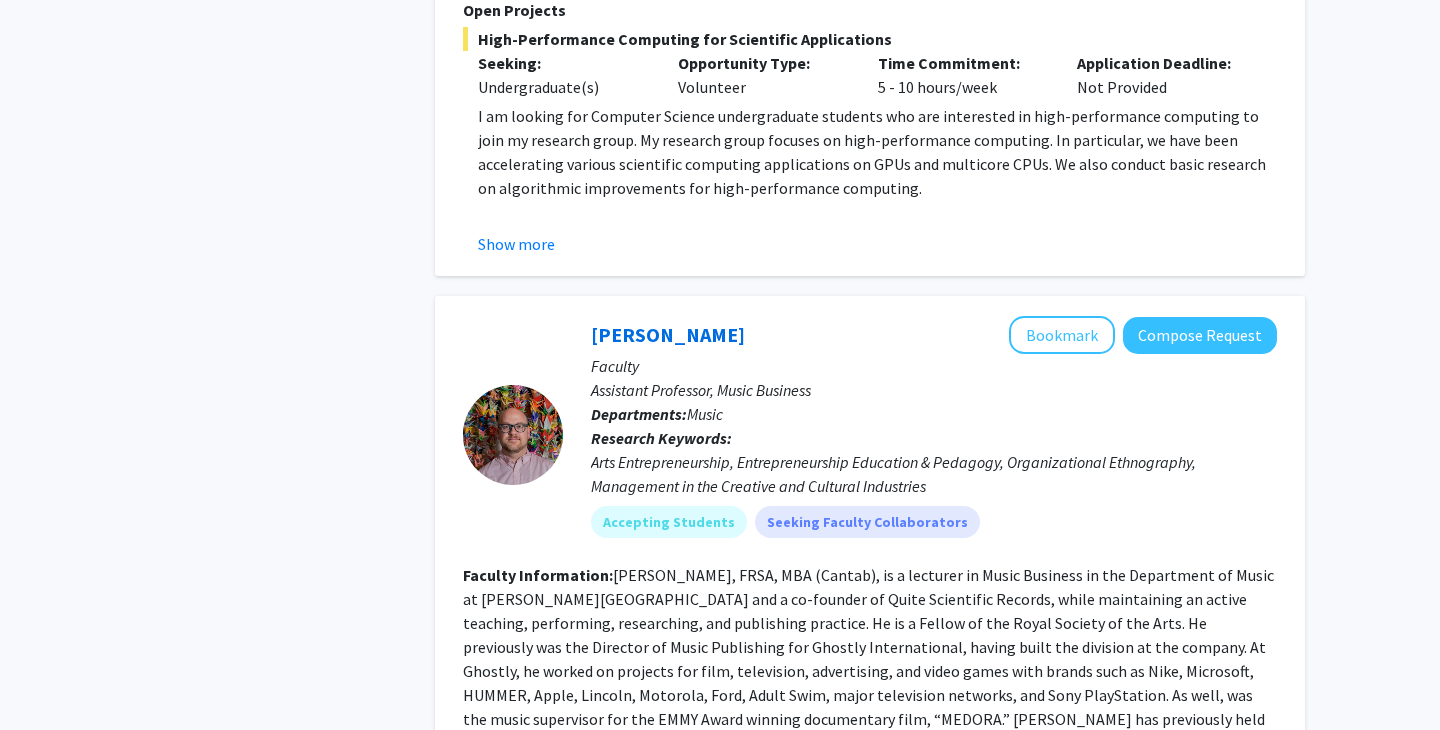 scroll, scrollTop: 6741, scrollLeft: 0, axis: vertical 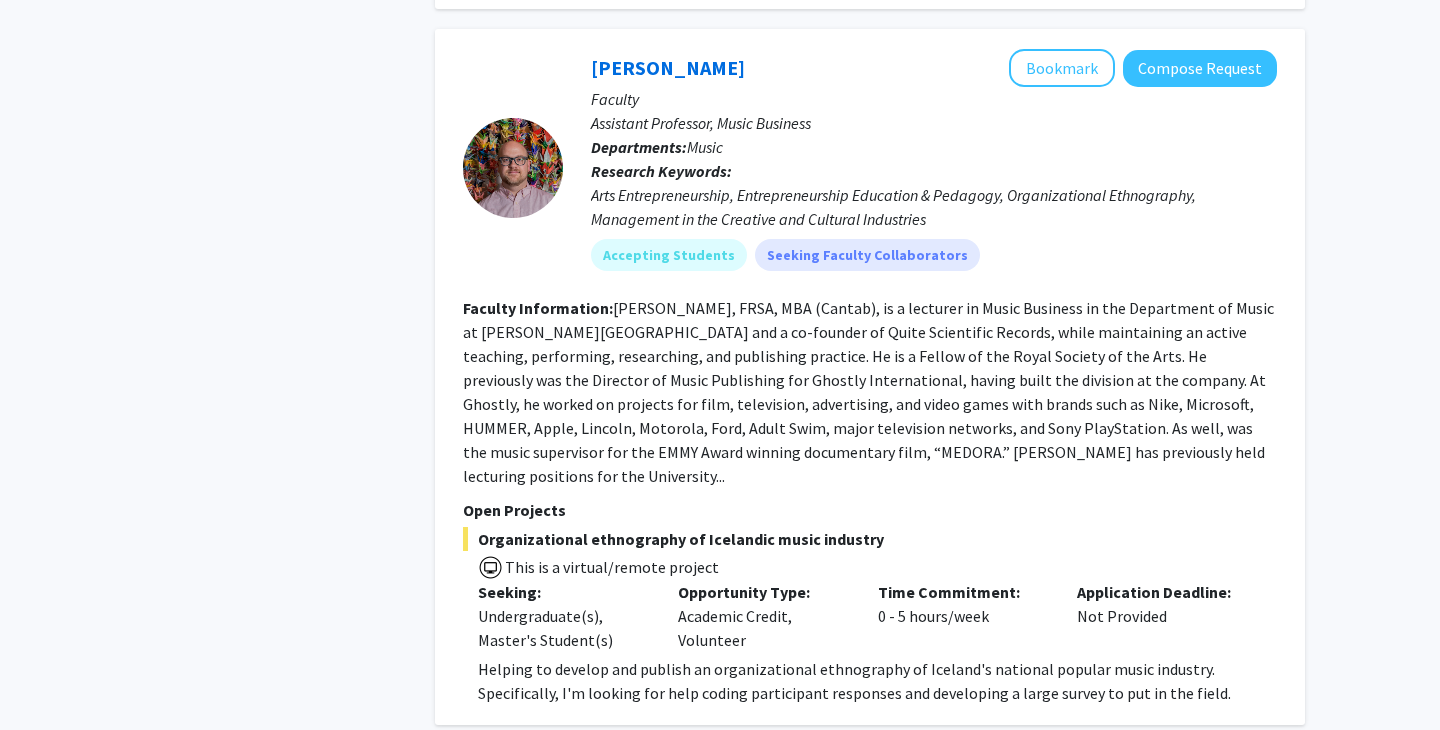 click on "3" 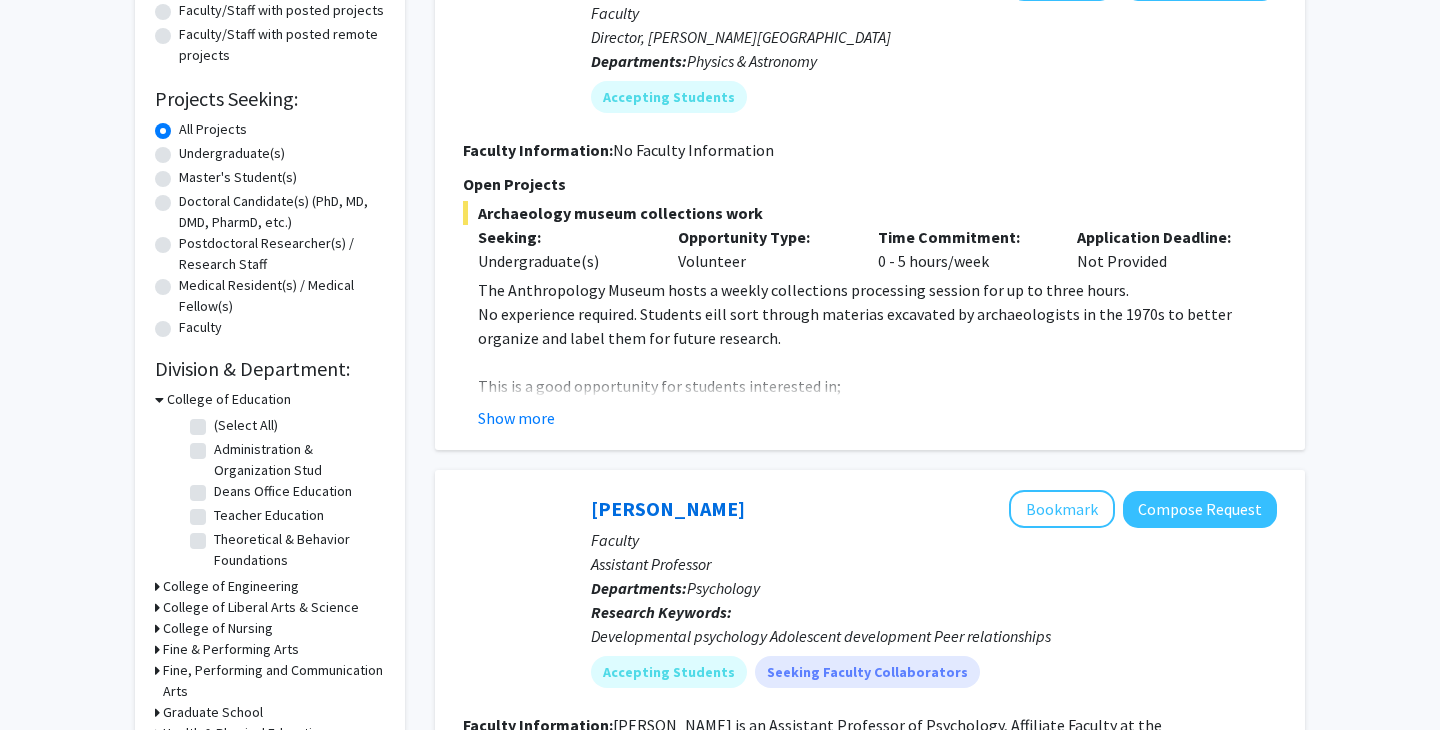 scroll, scrollTop: 0, scrollLeft: 0, axis: both 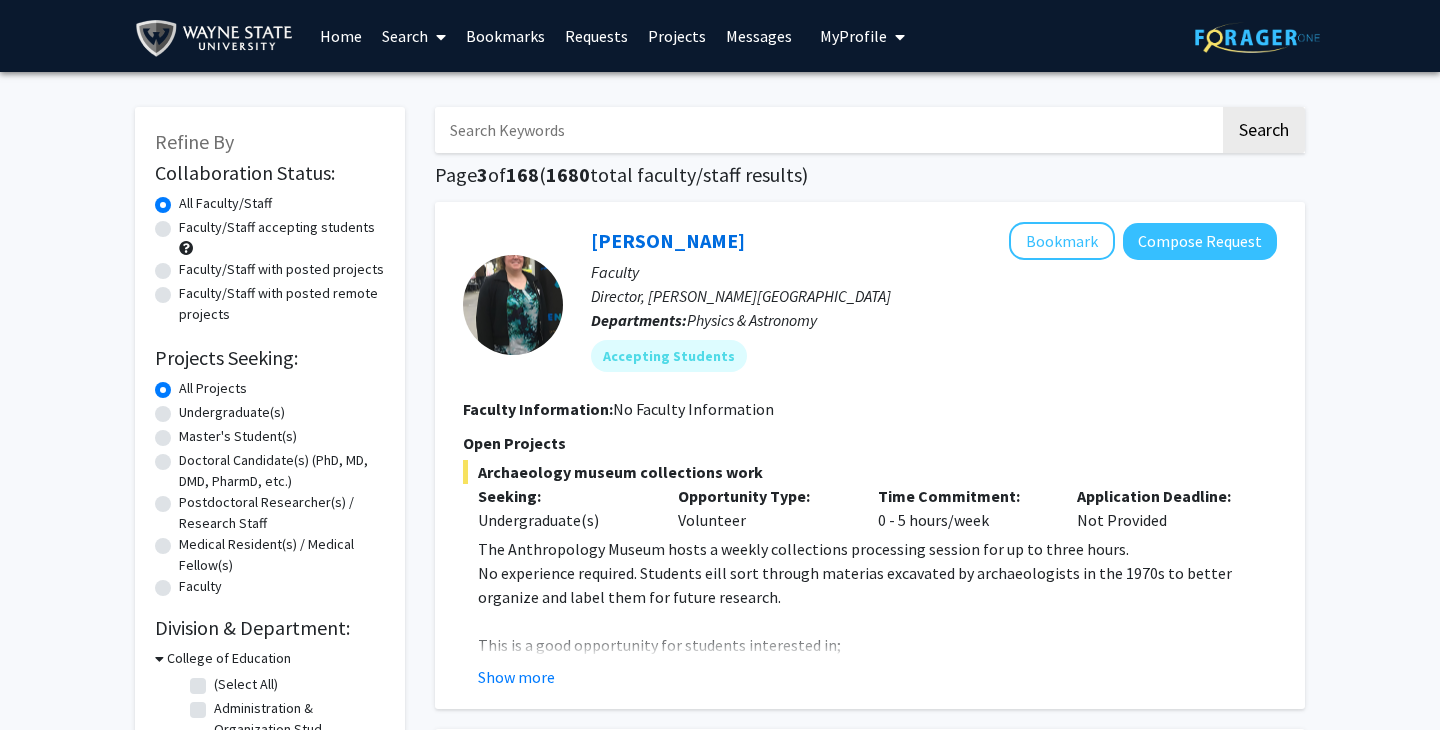 click on "Search" at bounding box center [414, 36] 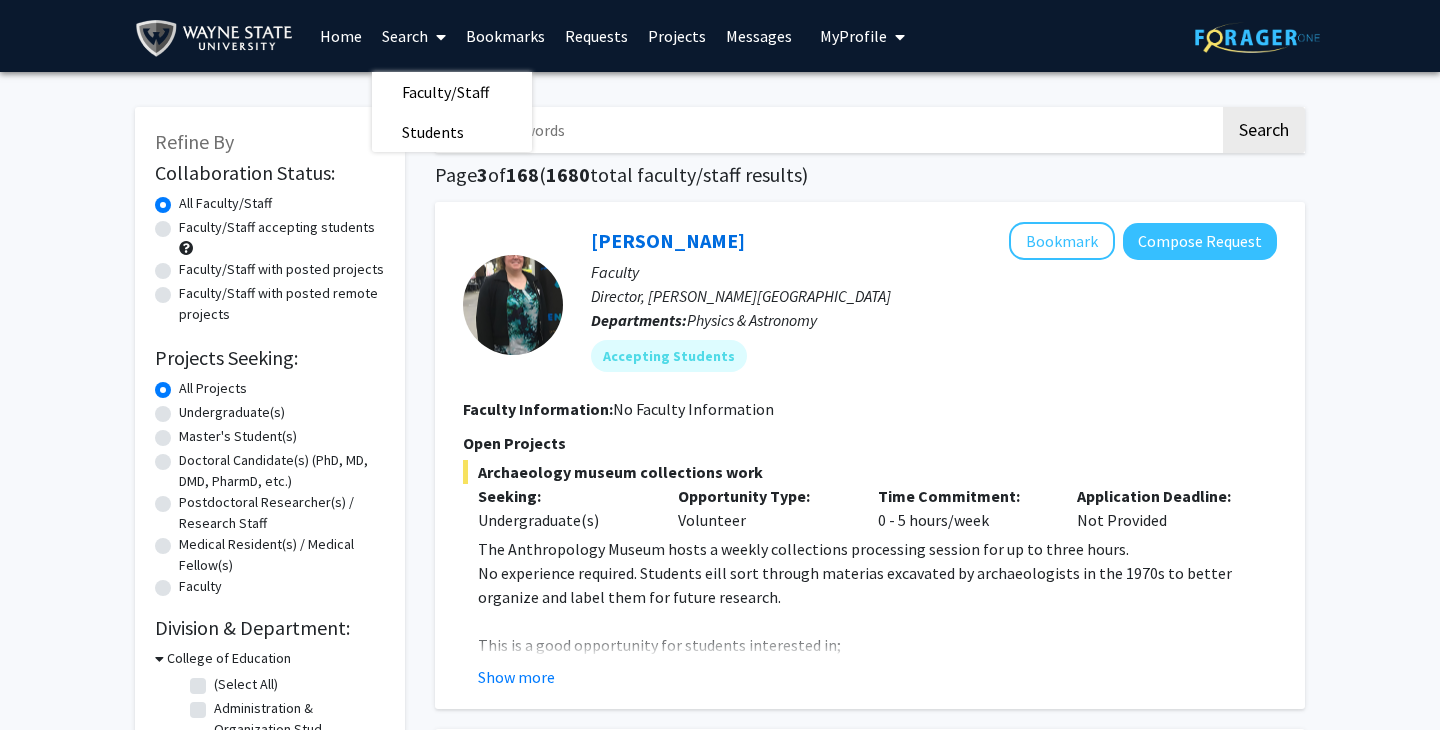 click on "Search" at bounding box center (414, 36) 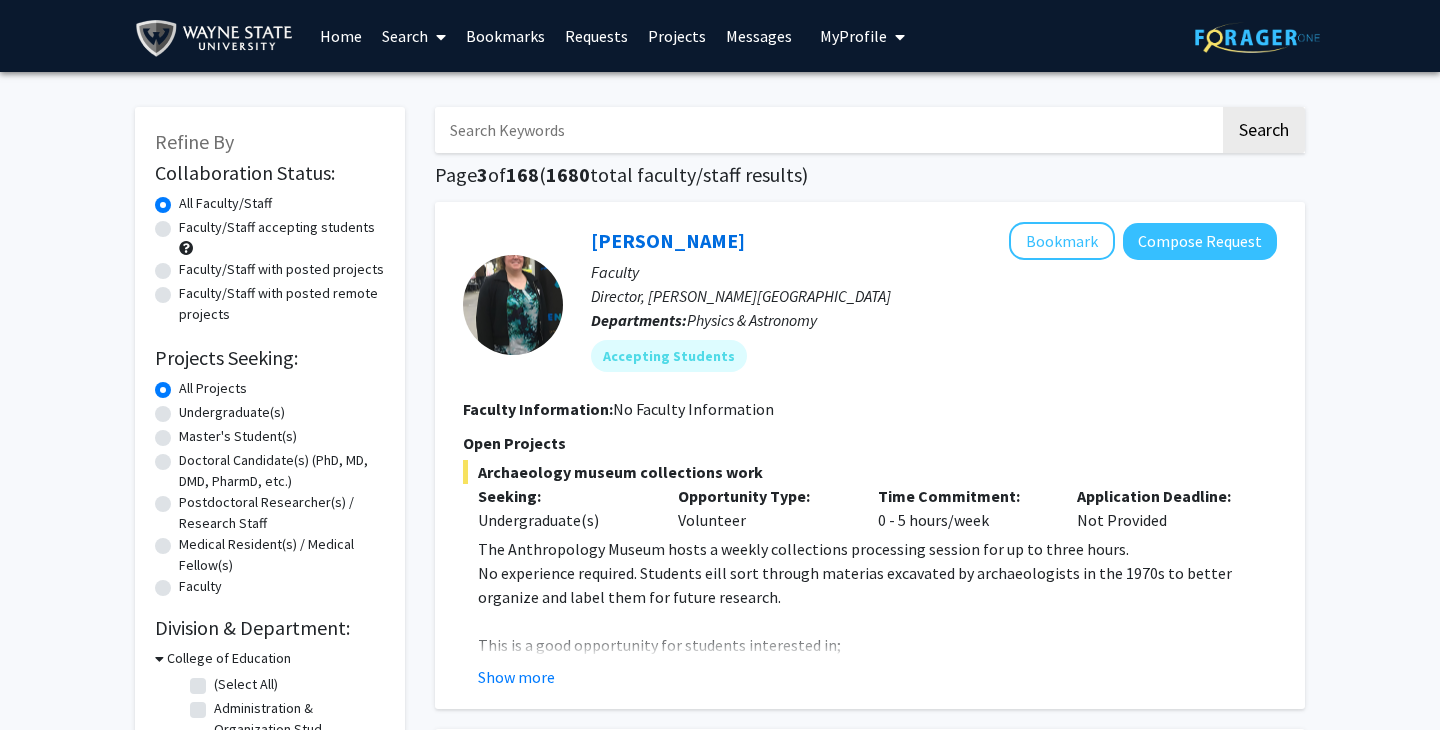click on "Faculty/Staff accepting students" 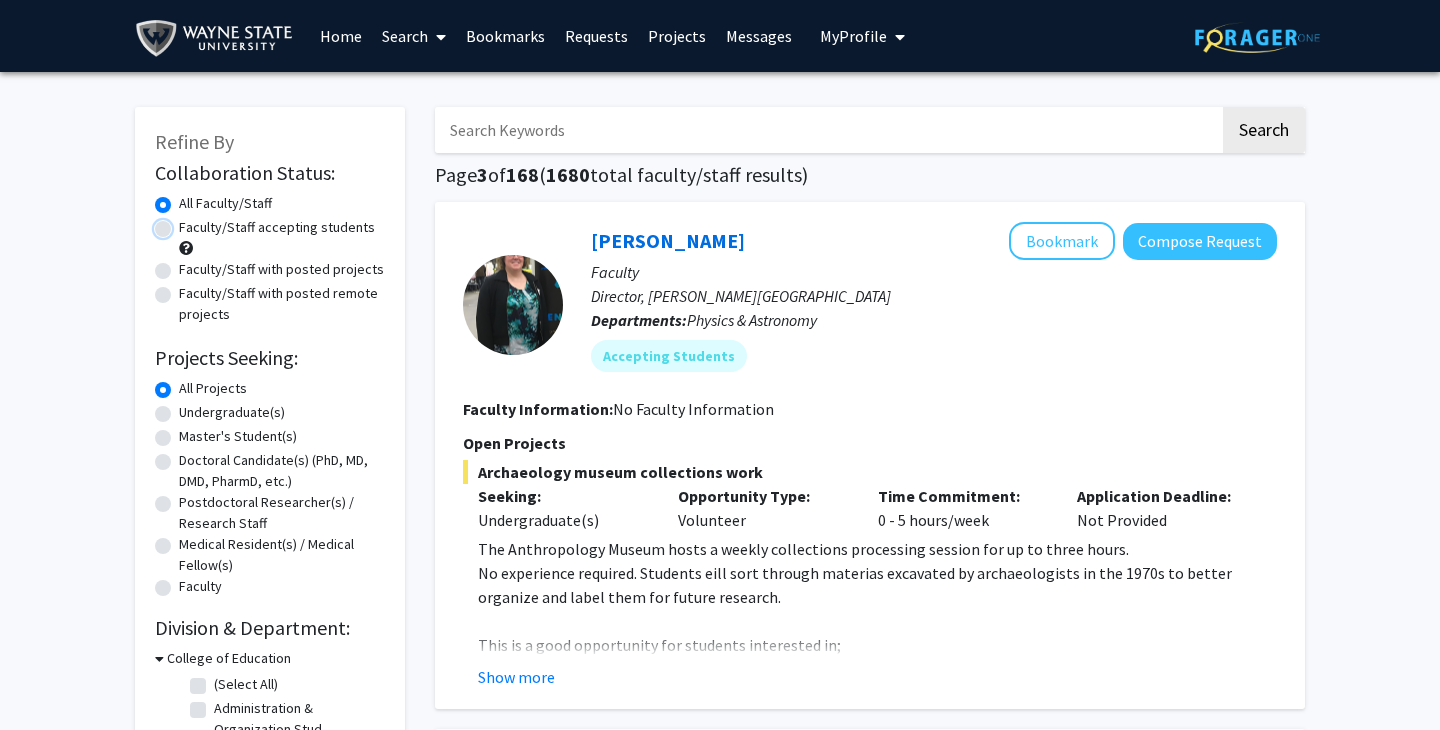 click on "Faculty/Staff accepting students" at bounding box center [185, 223] 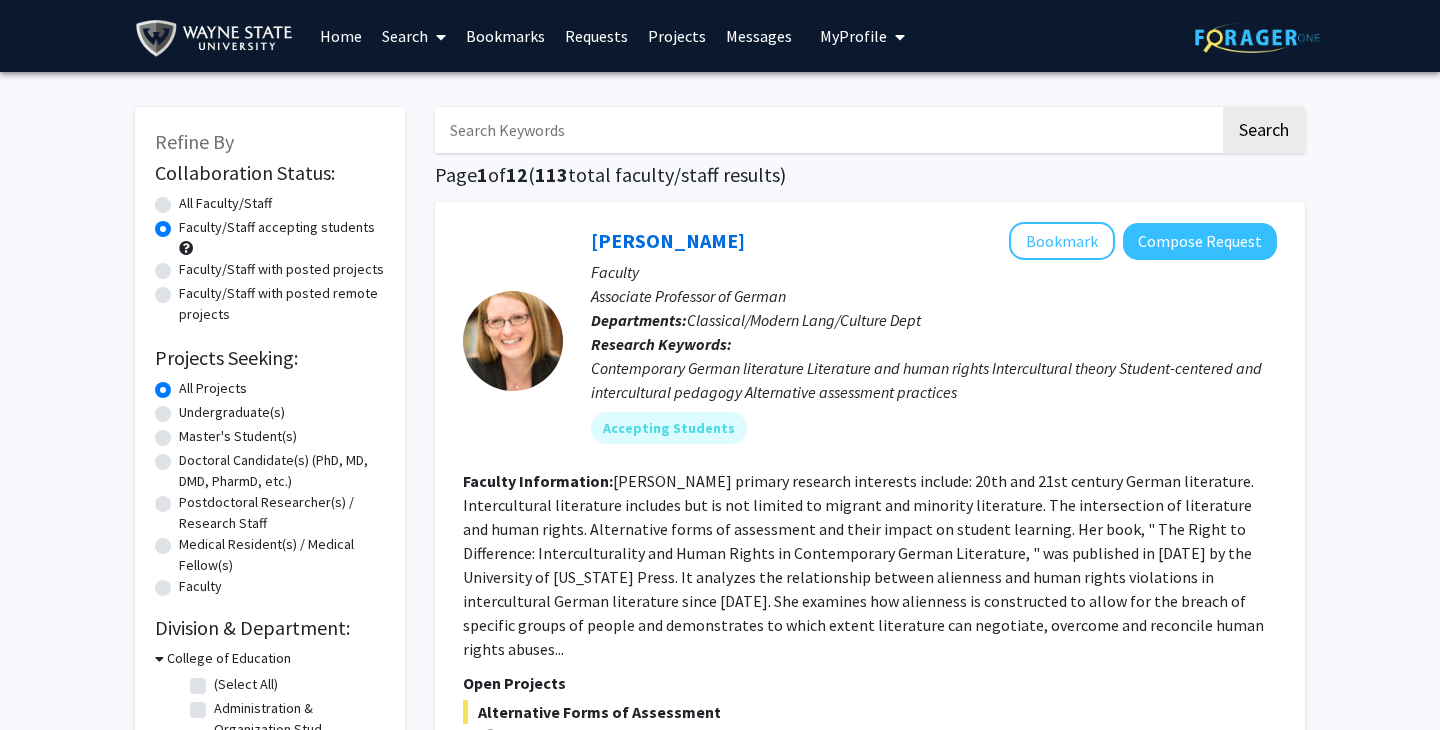 click on "Undergraduate(s)" 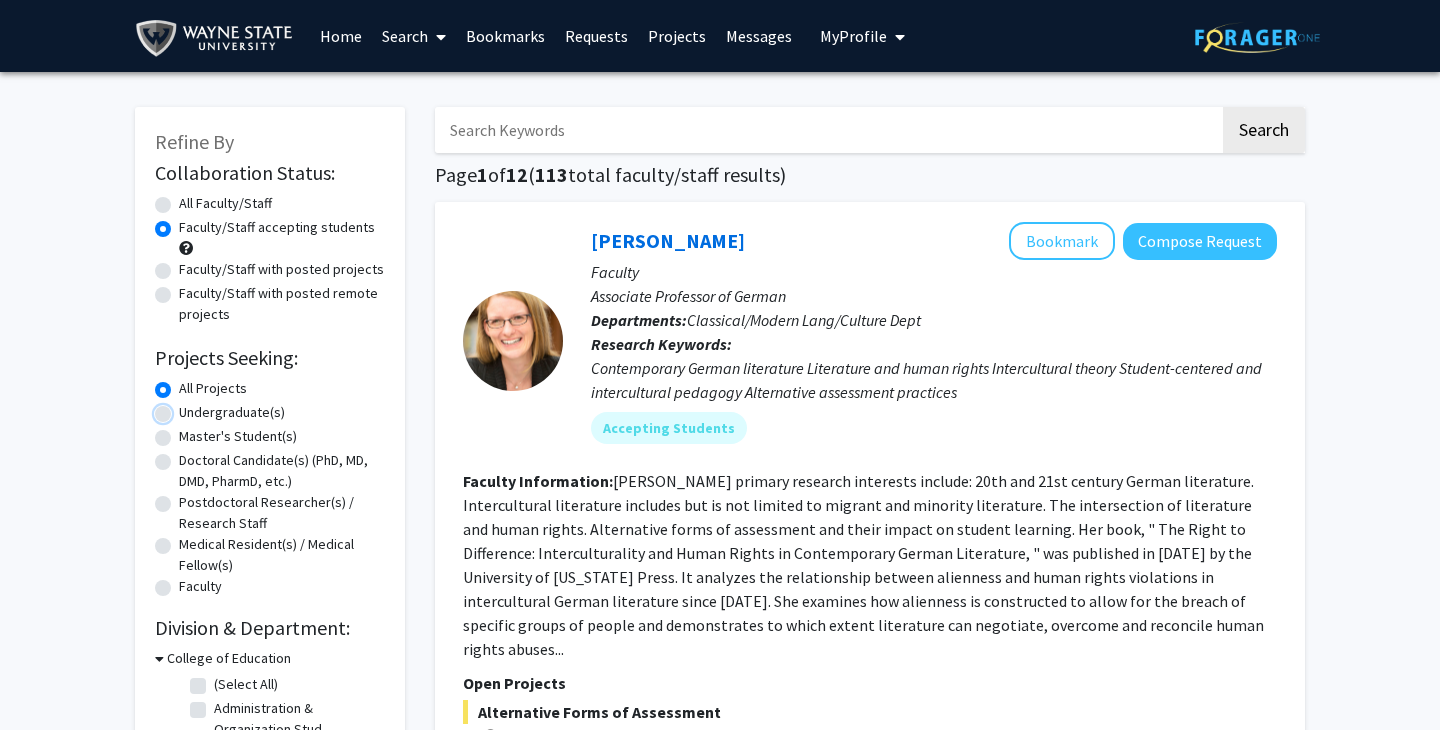click on "Undergraduate(s)" at bounding box center (185, 408) 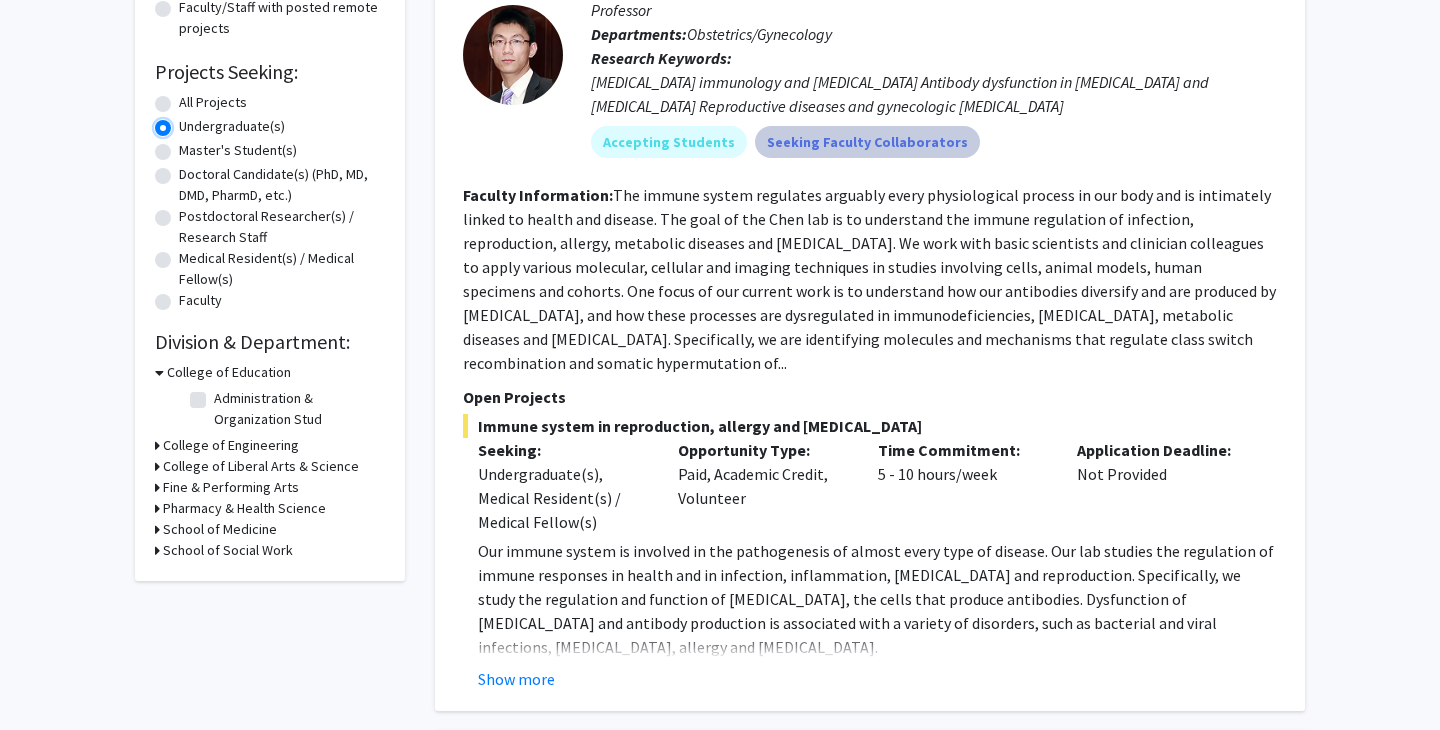 scroll, scrollTop: 290, scrollLeft: 0, axis: vertical 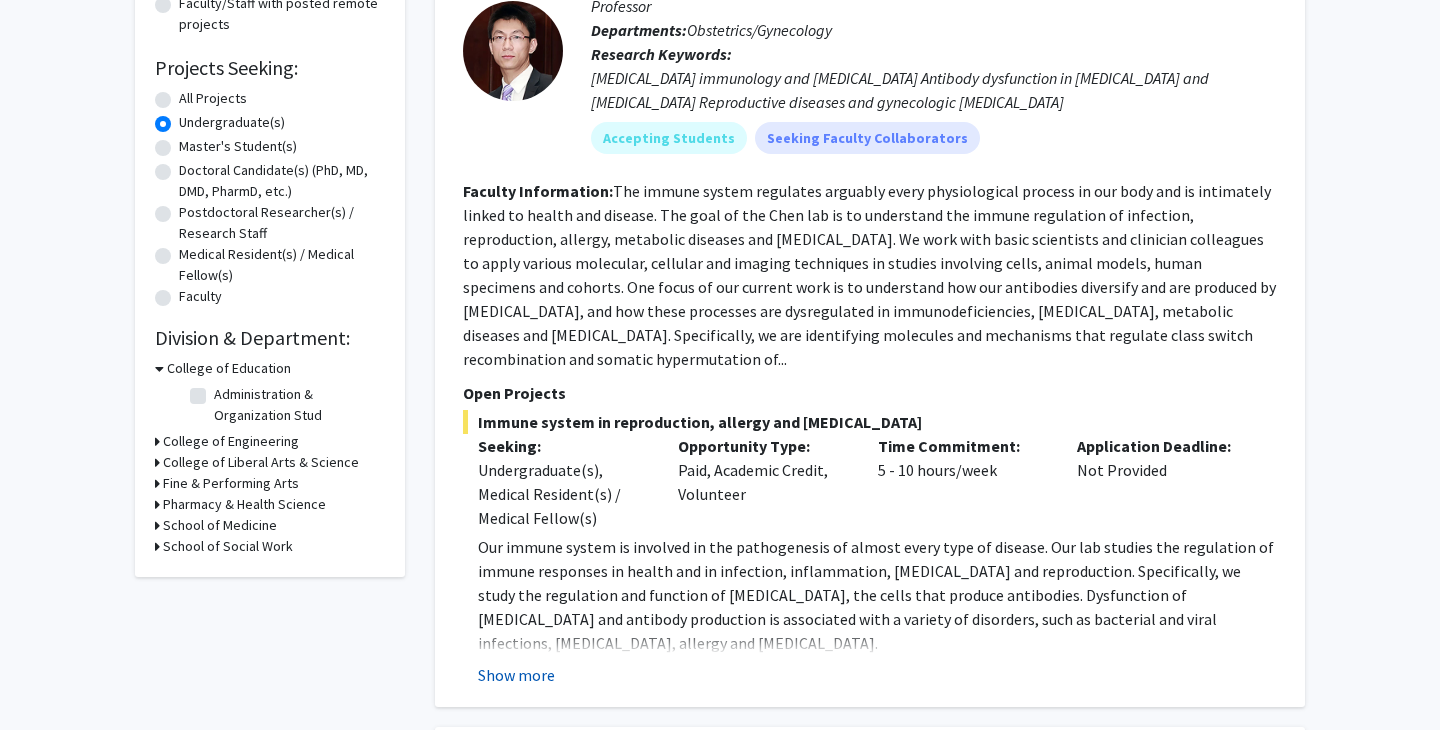 click on "Show more" 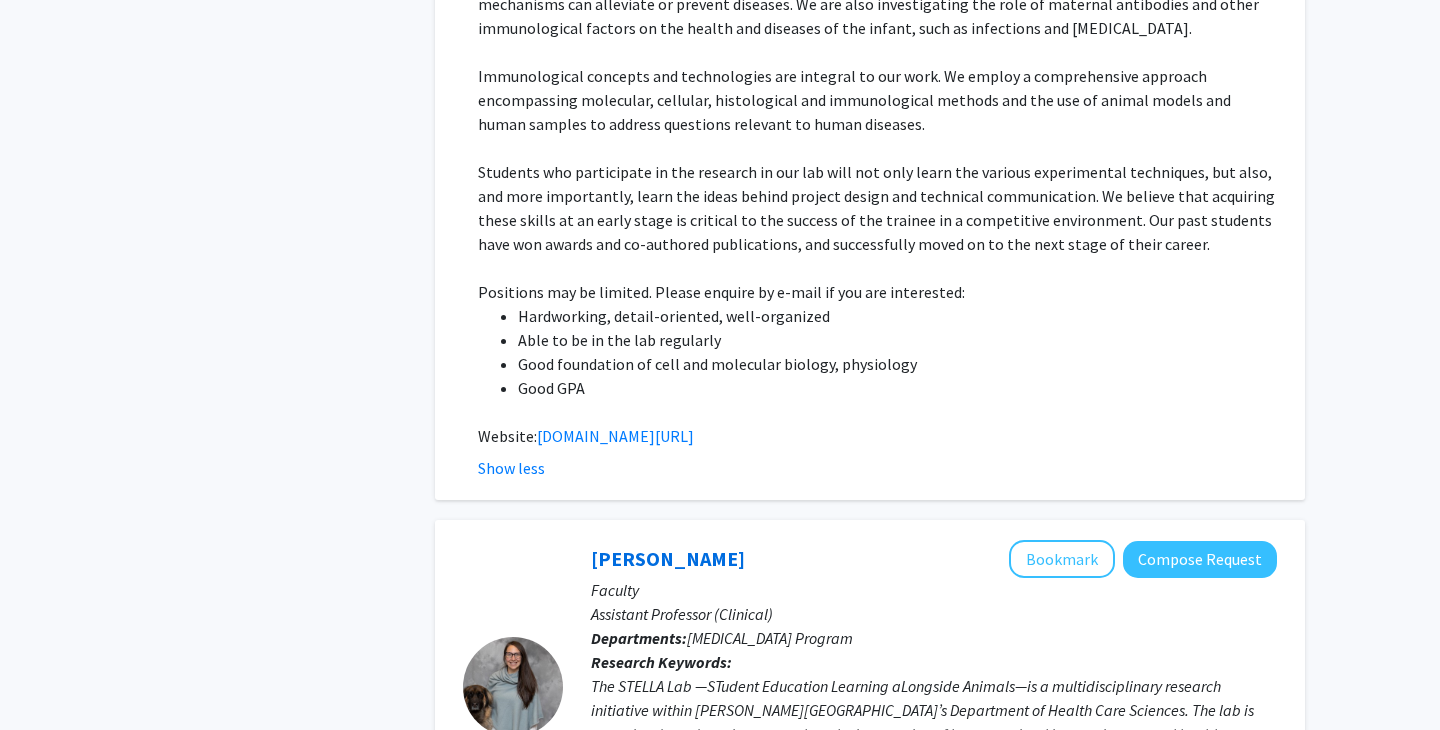 scroll, scrollTop: 1111, scrollLeft: 0, axis: vertical 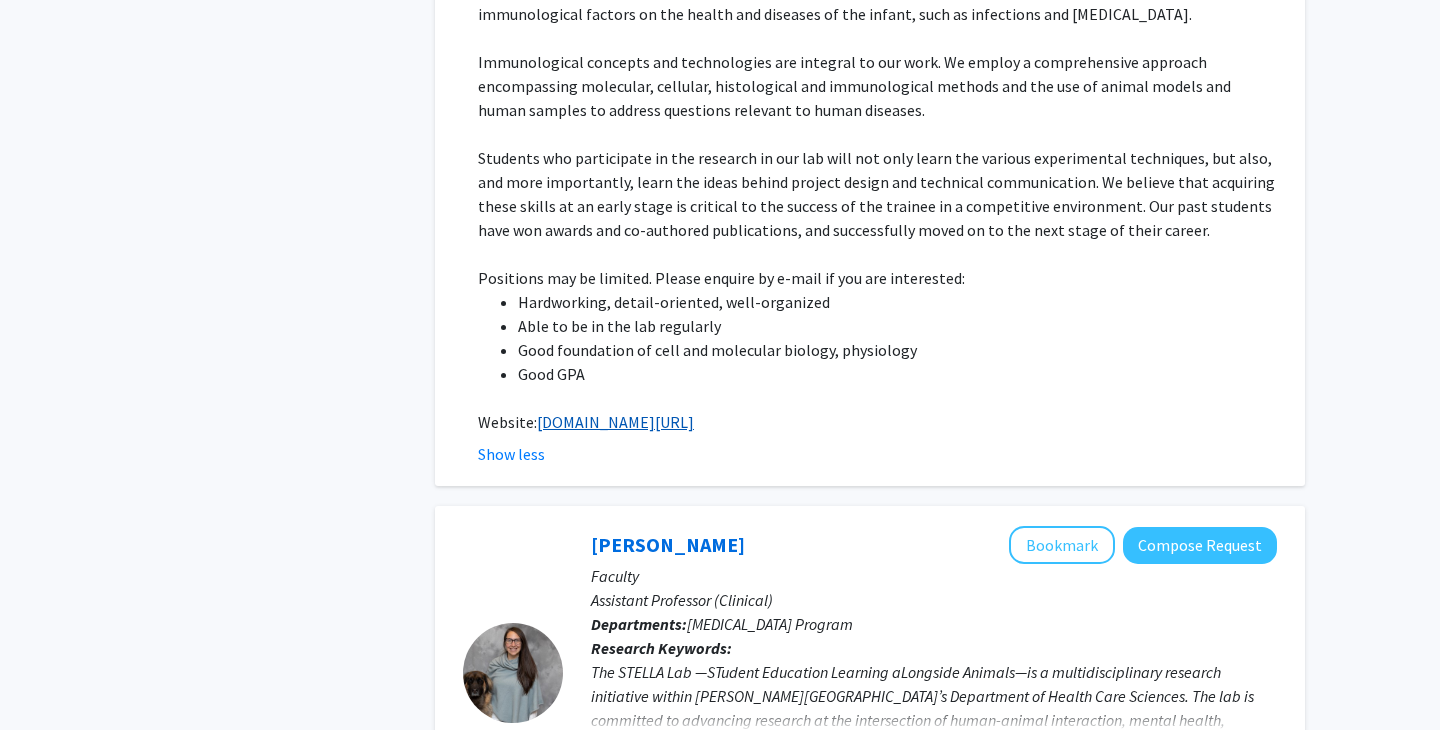 click on "[DOMAIN_NAME][URL]" 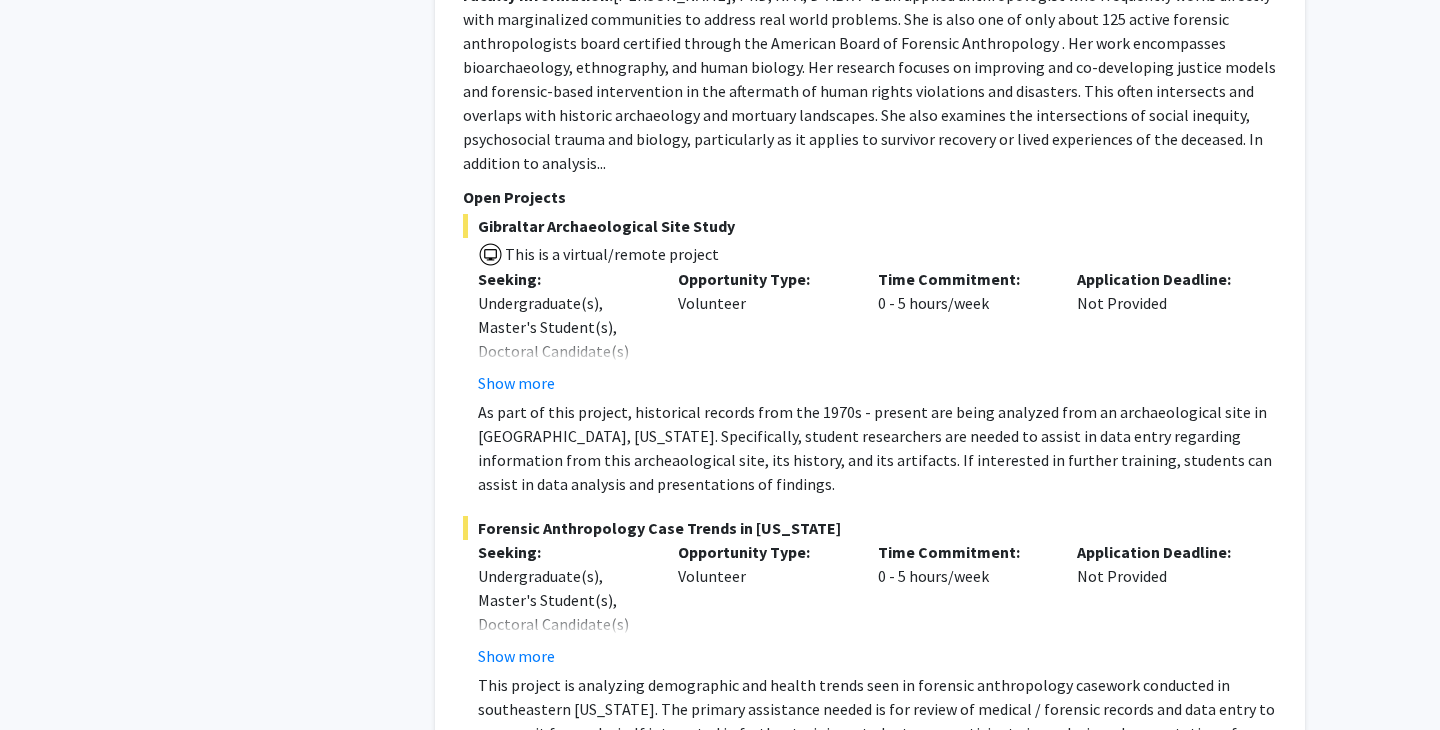 scroll, scrollTop: 5673, scrollLeft: 0, axis: vertical 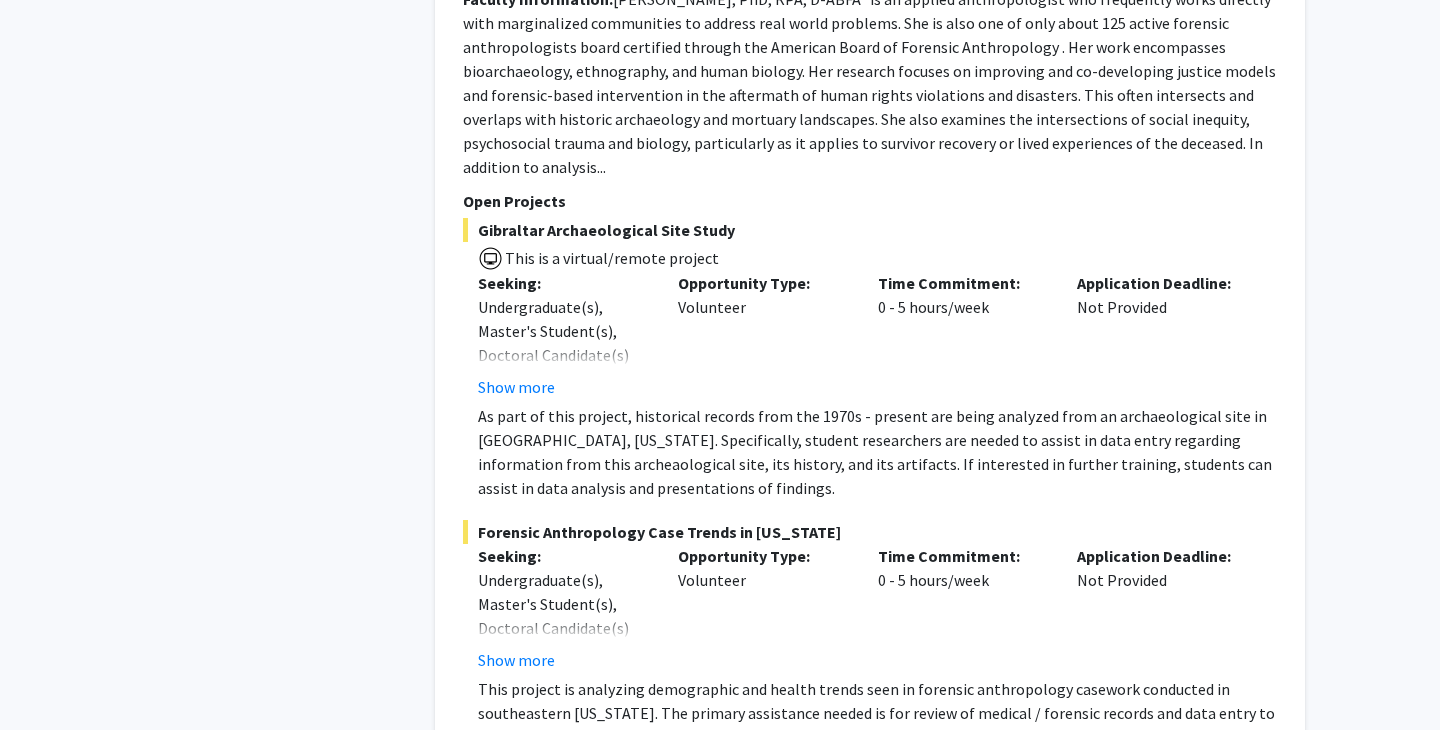 click on "As part of this project, historical records from the 1970s - present are being analyzed from an archaeological site in [GEOGRAPHIC_DATA], [US_STATE]. Specifically, student researchers are needed to assist in data entry regarding information from this archeaological site, its history, and its artifacts. If interested in further training, students can assist in data analysis and presentations of findings." 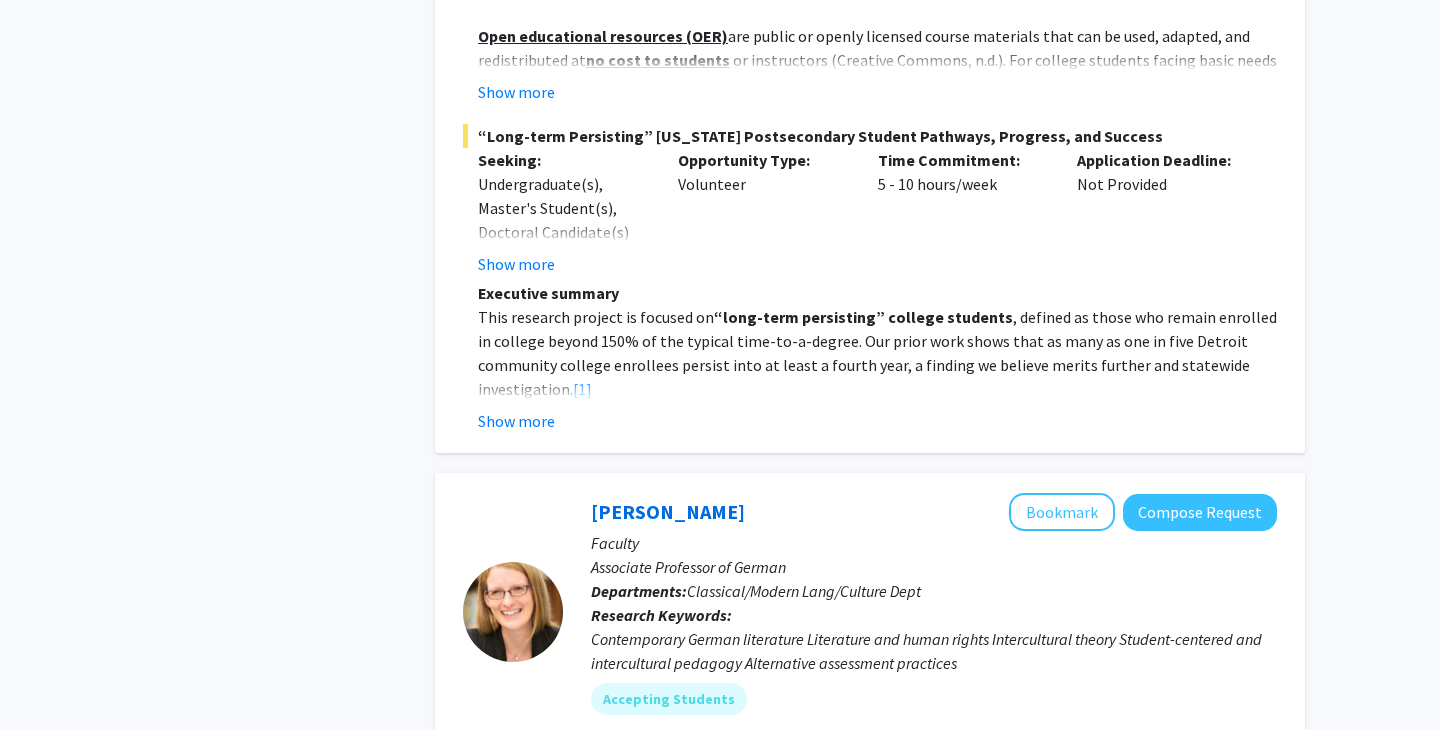 scroll, scrollTop: 8163, scrollLeft: 0, axis: vertical 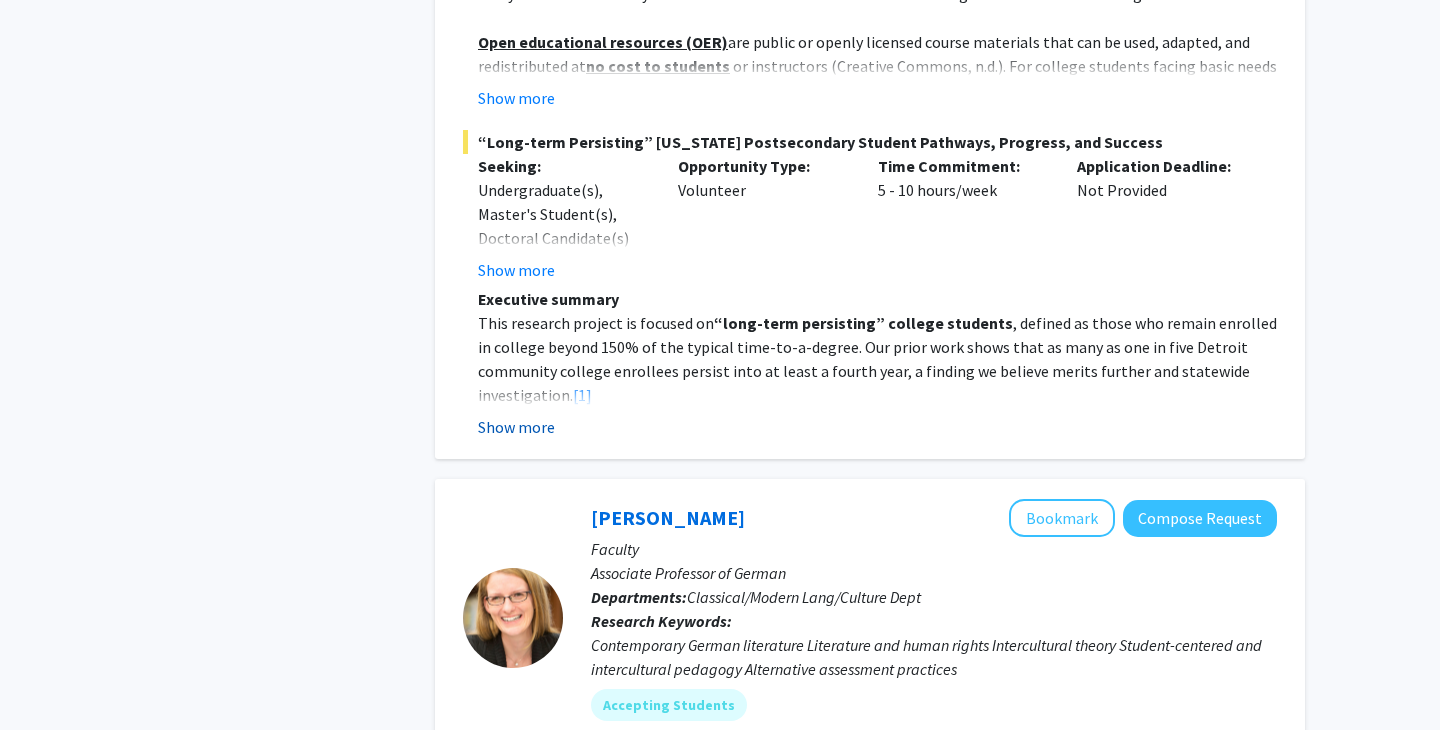 click on "Show more" 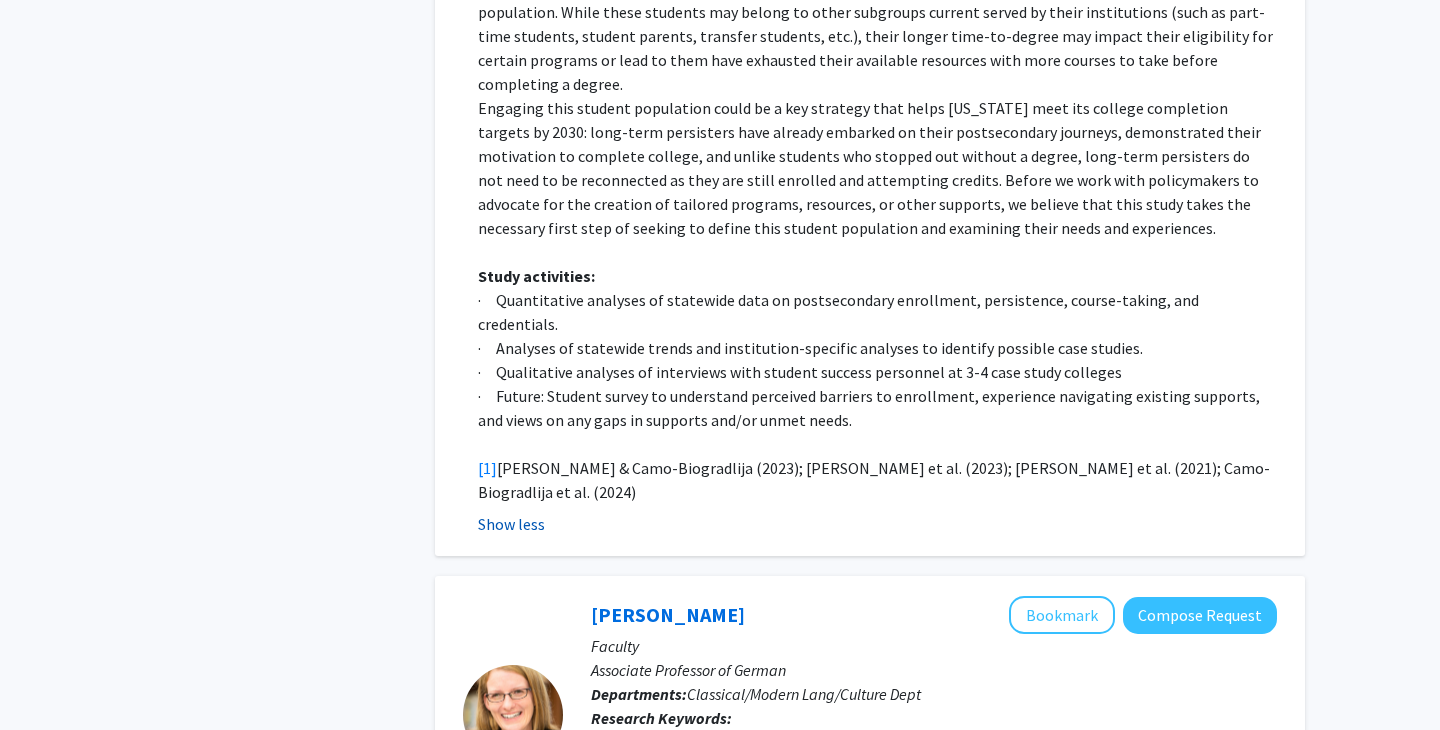 scroll, scrollTop: 8632, scrollLeft: 0, axis: vertical 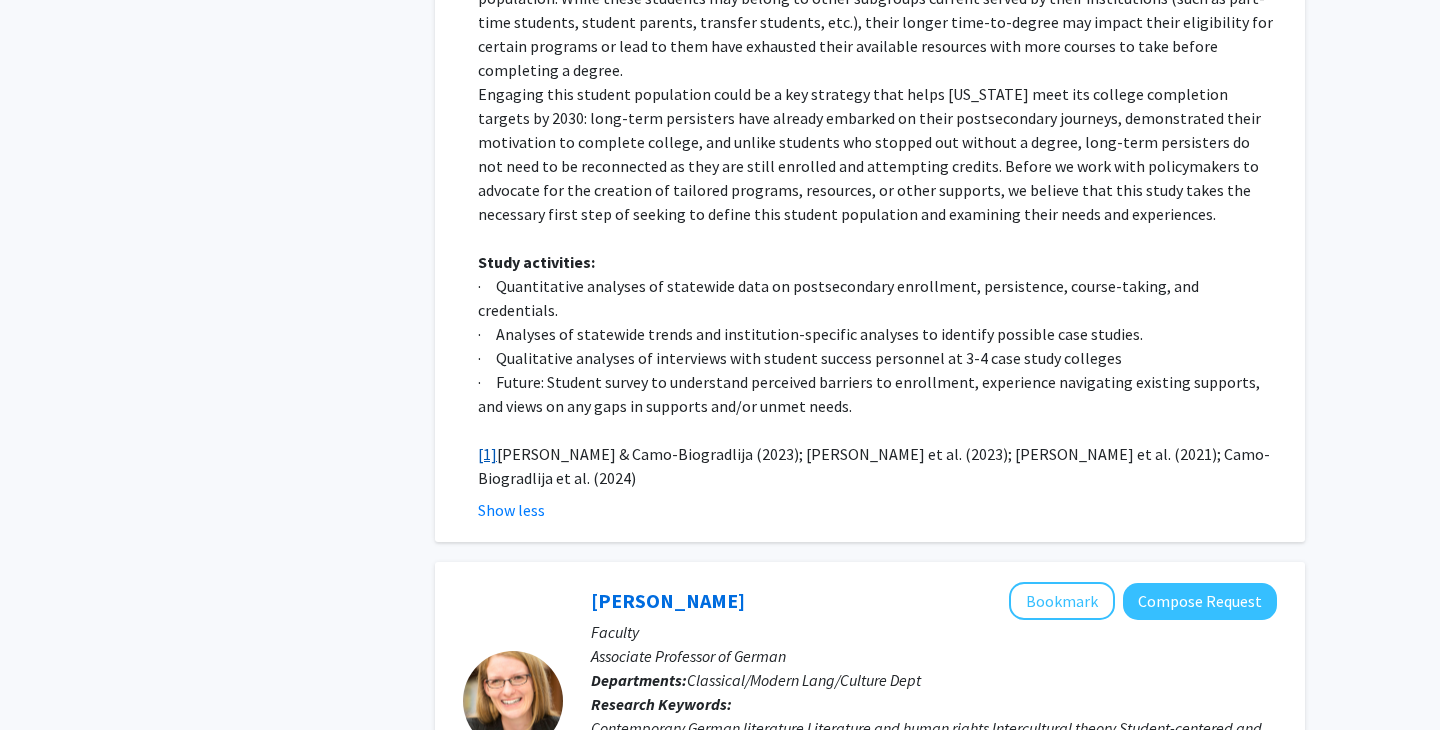 click on "[1]" 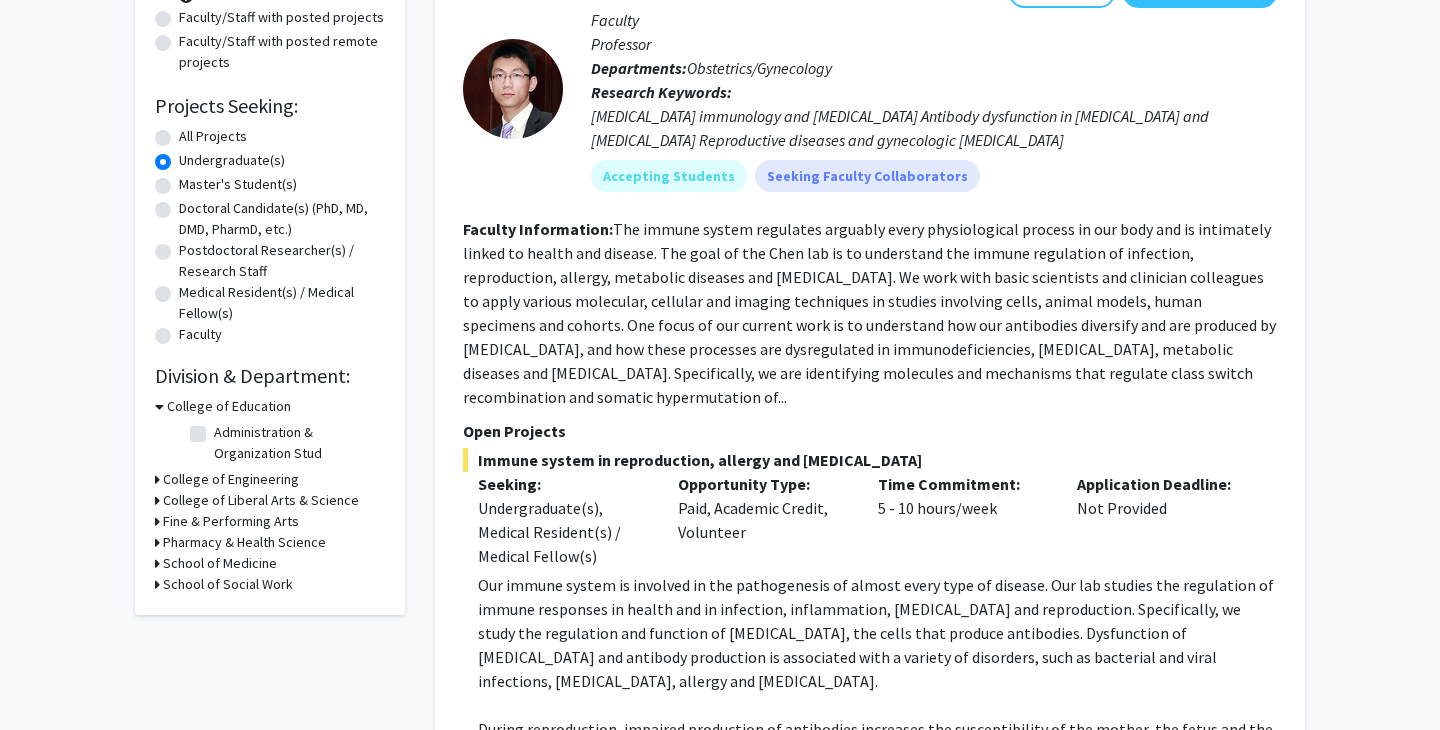 scroll, scrollTop: 0, scrollLeft: 0, axis: both 